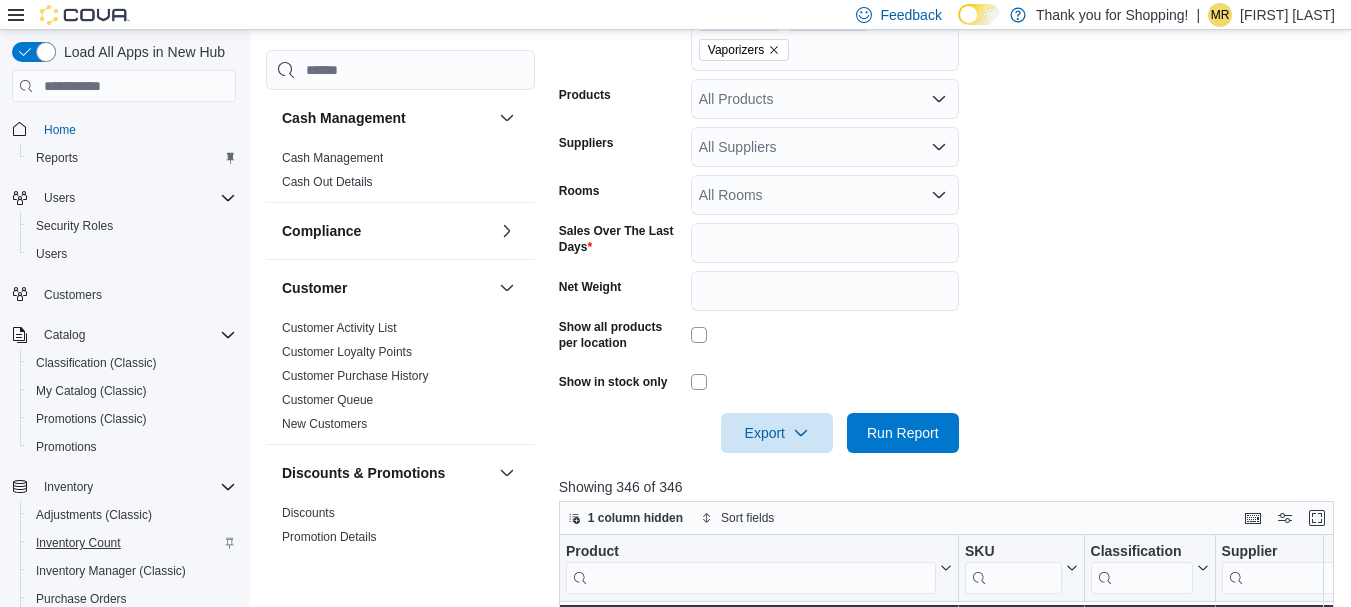 scroll, scrollTop: 166, scrollLeft: 0, axis: vertical 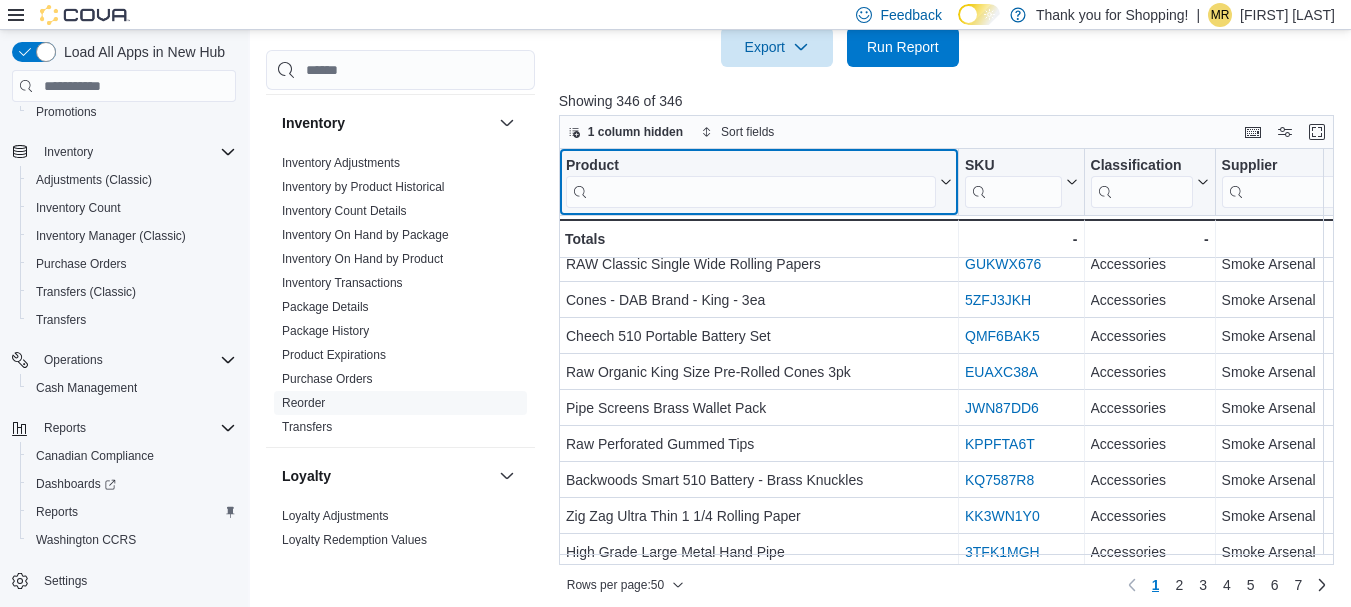 click at bounding box center (751, 192) 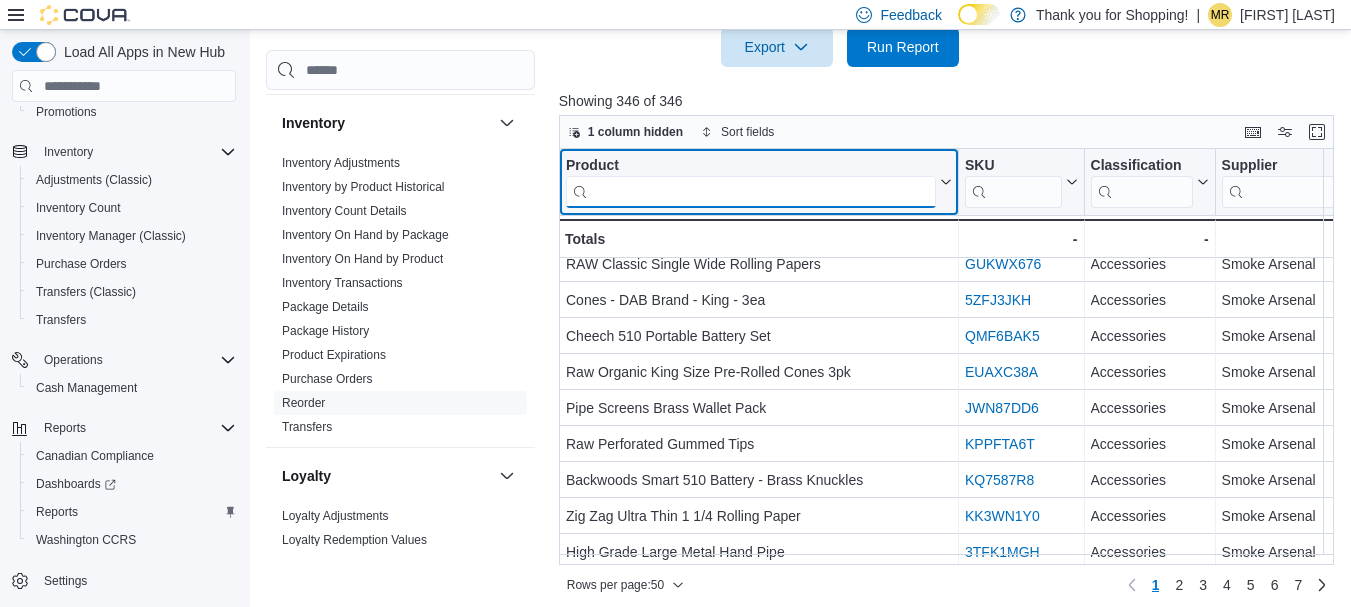 paste on "**********" 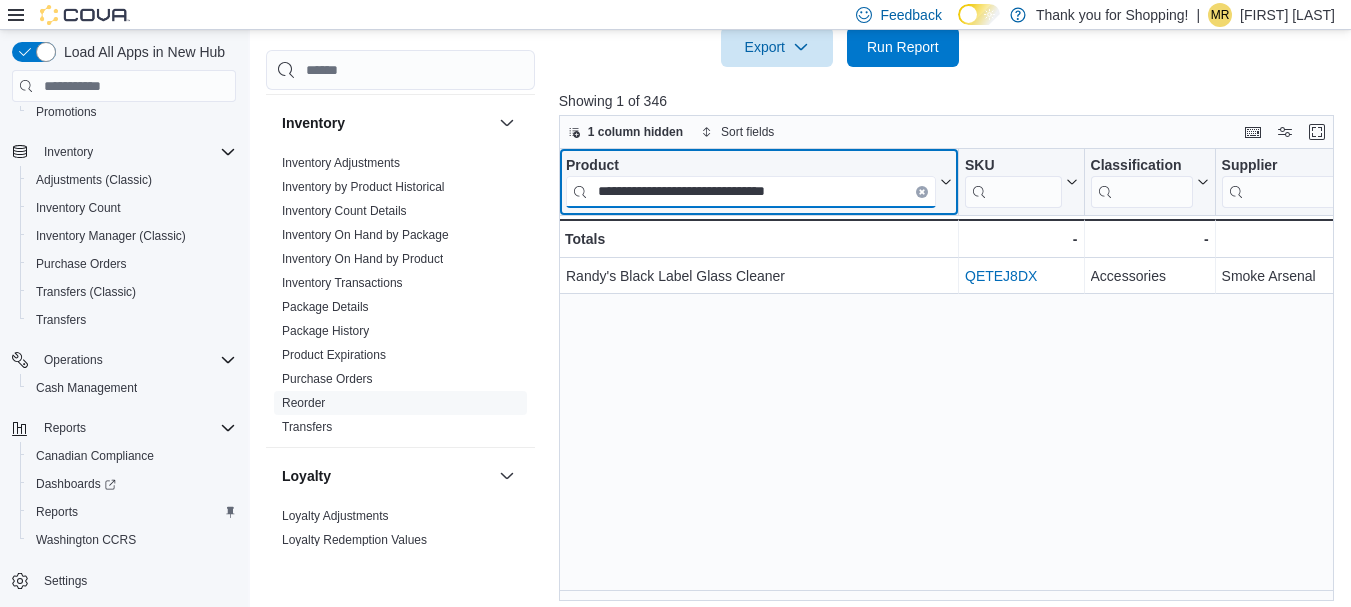 scroll, scrollTop: 0, scrollLeft: 0, axis: both 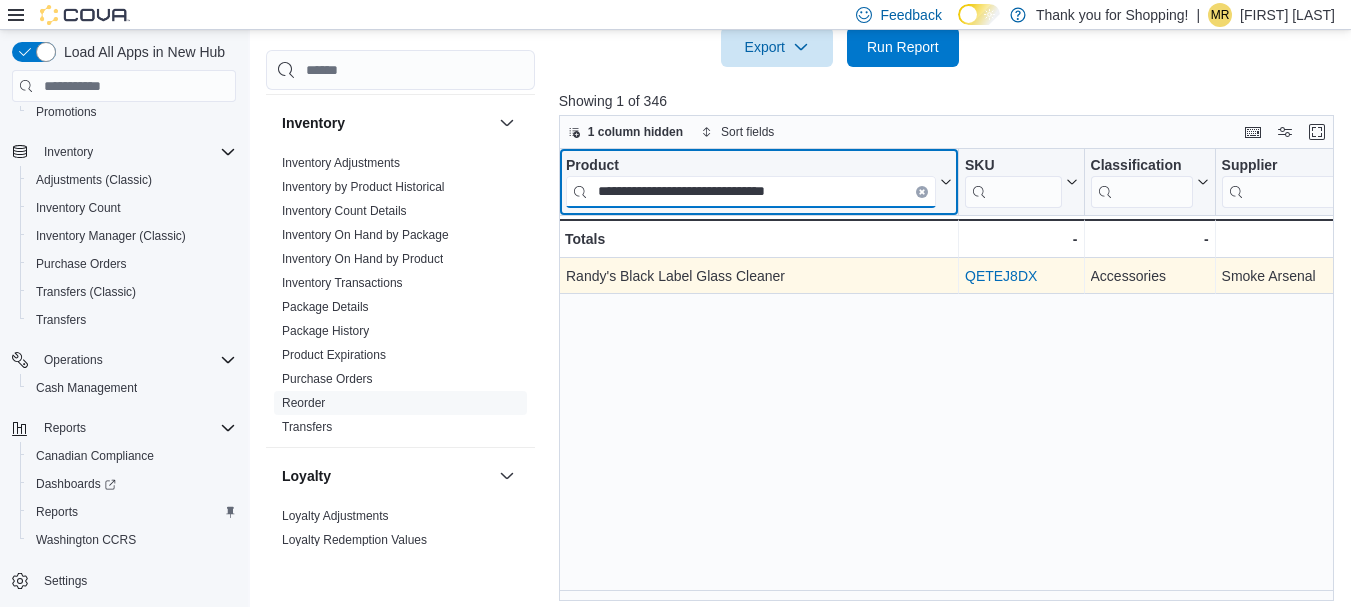 type on "**********" 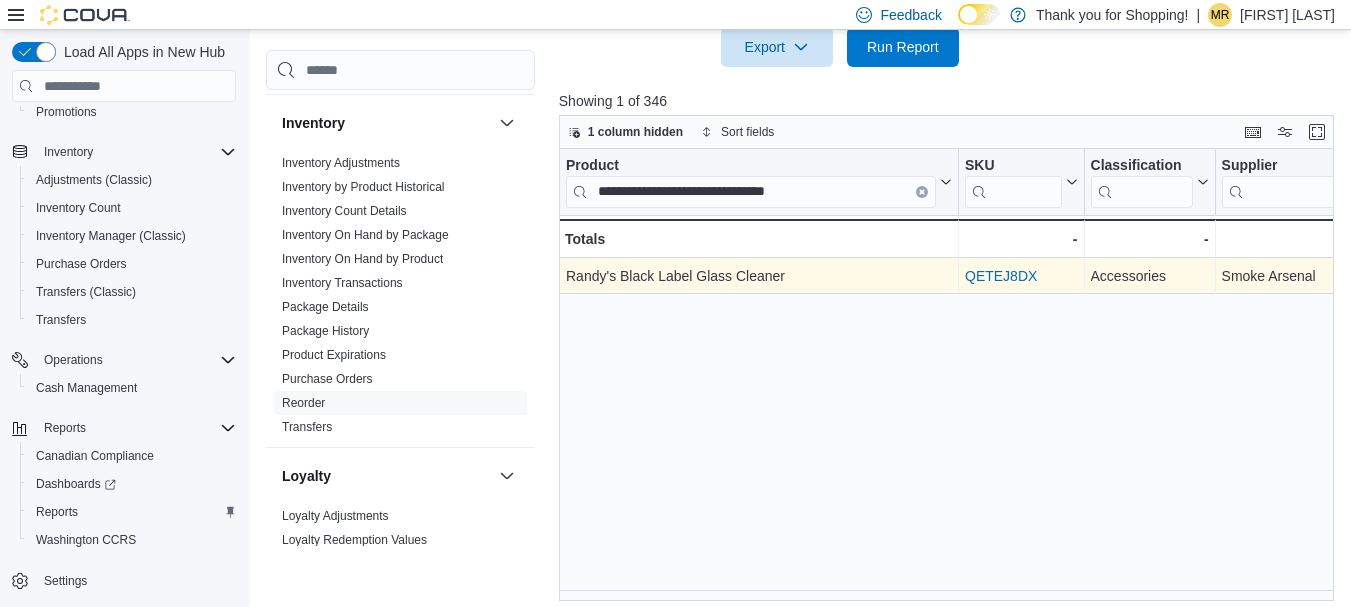 click on "QETEJ8DX" at bounding box center [1001, 277] 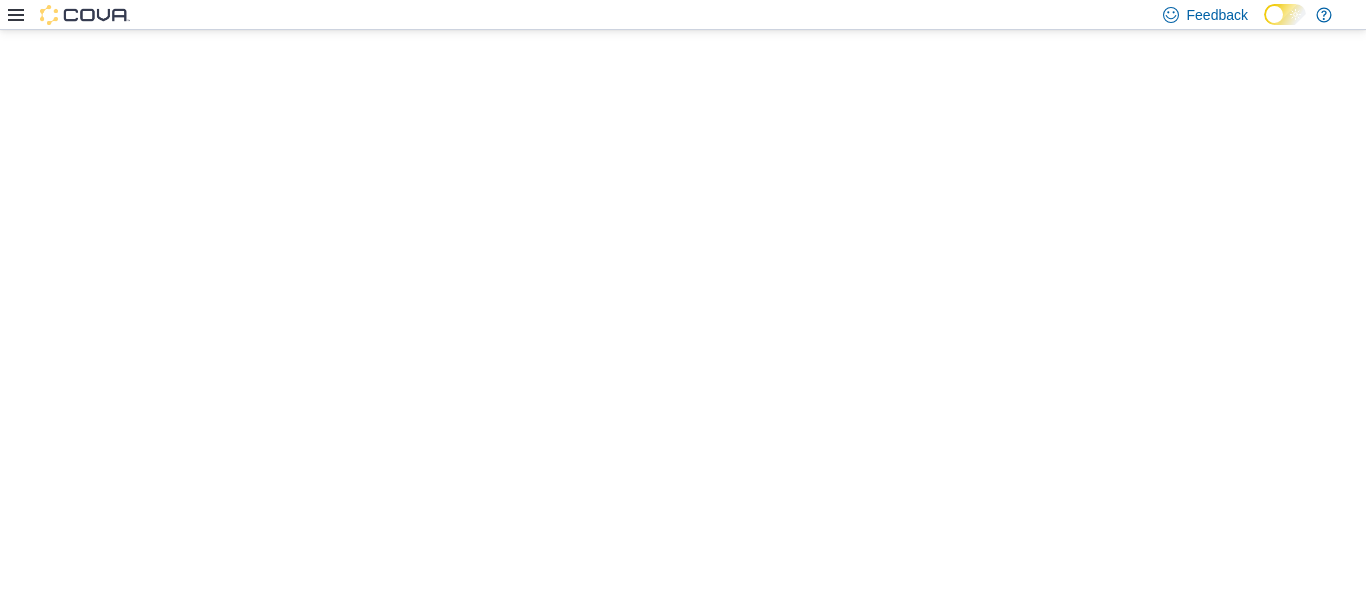 scroll, scrollTop: 0, scrollLeft: 0, axis: both 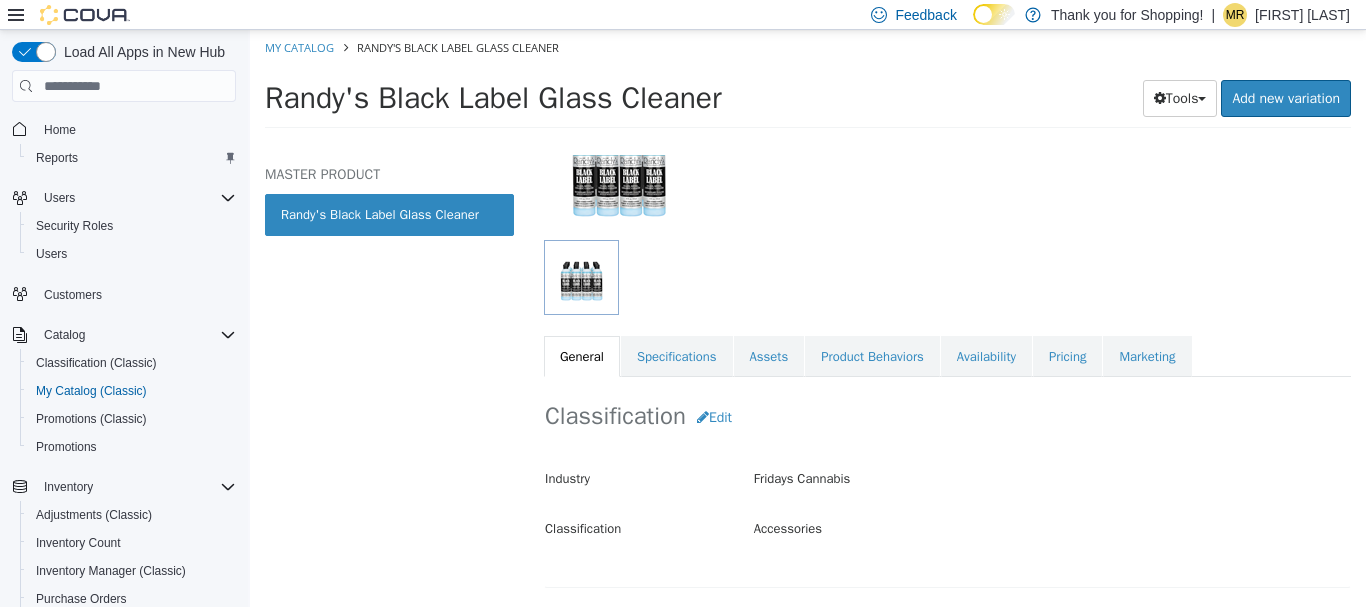 click at bounding box center (581, 277) 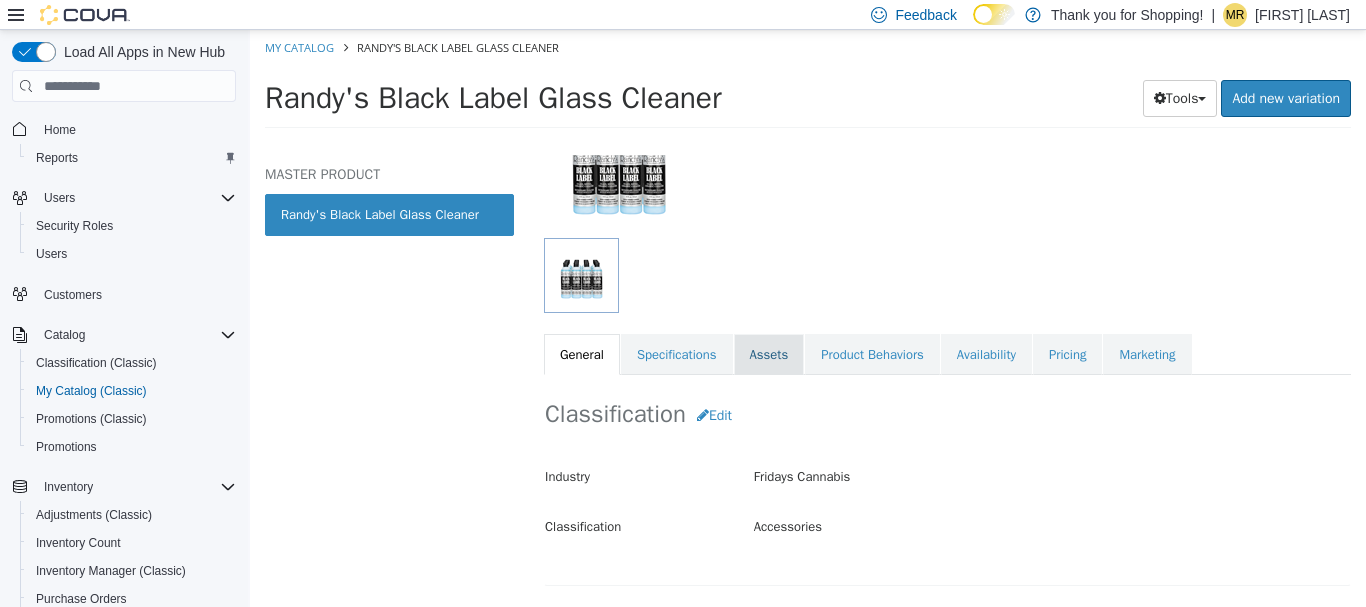 click on "Assets" at bounding box center (769, 355) 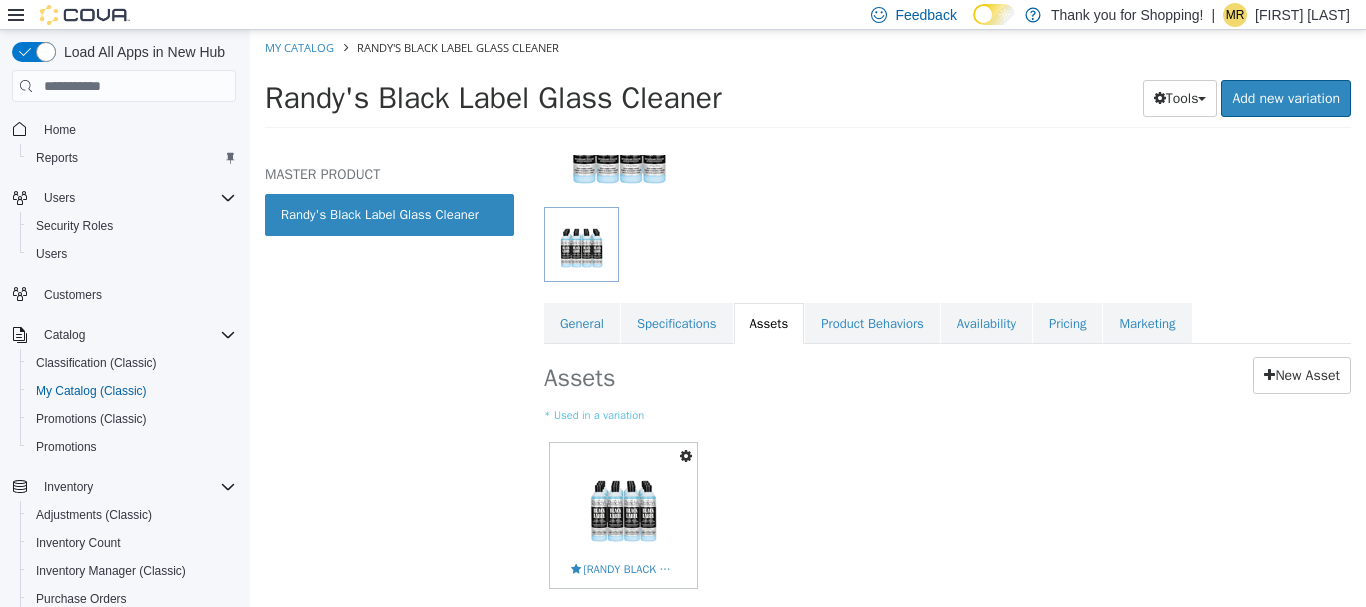 scroll, scrollTop: 287, scrollLeft: 0, axis: vertical 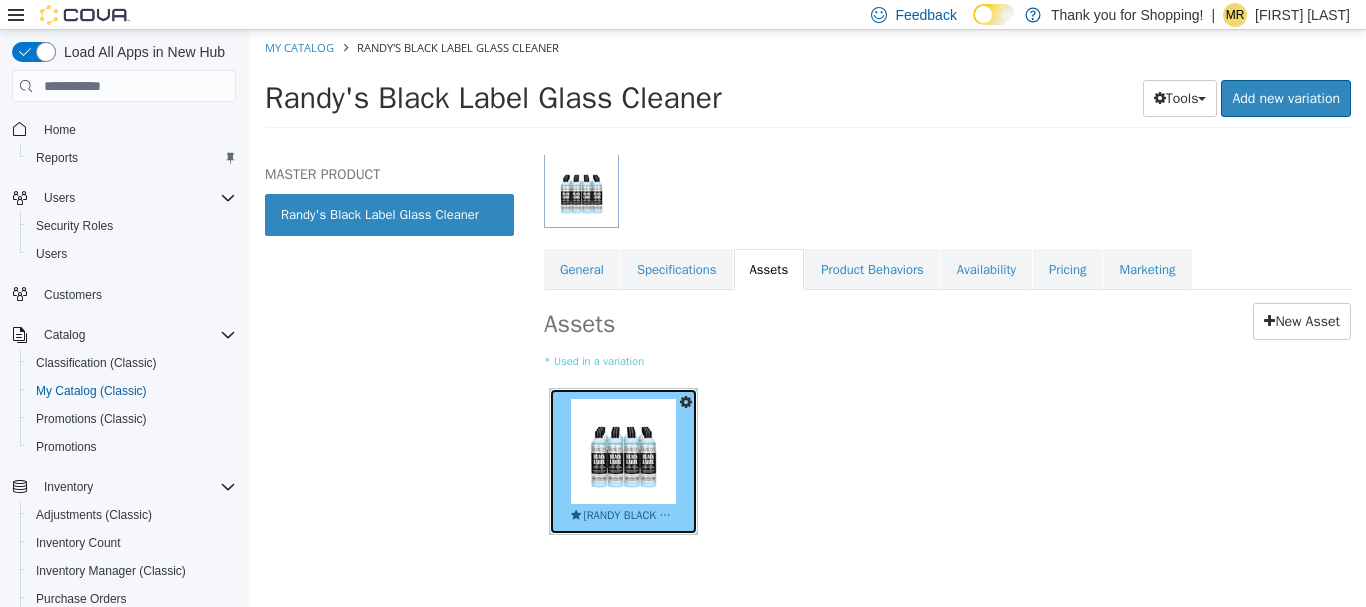 click at bounding box center (623, 451) 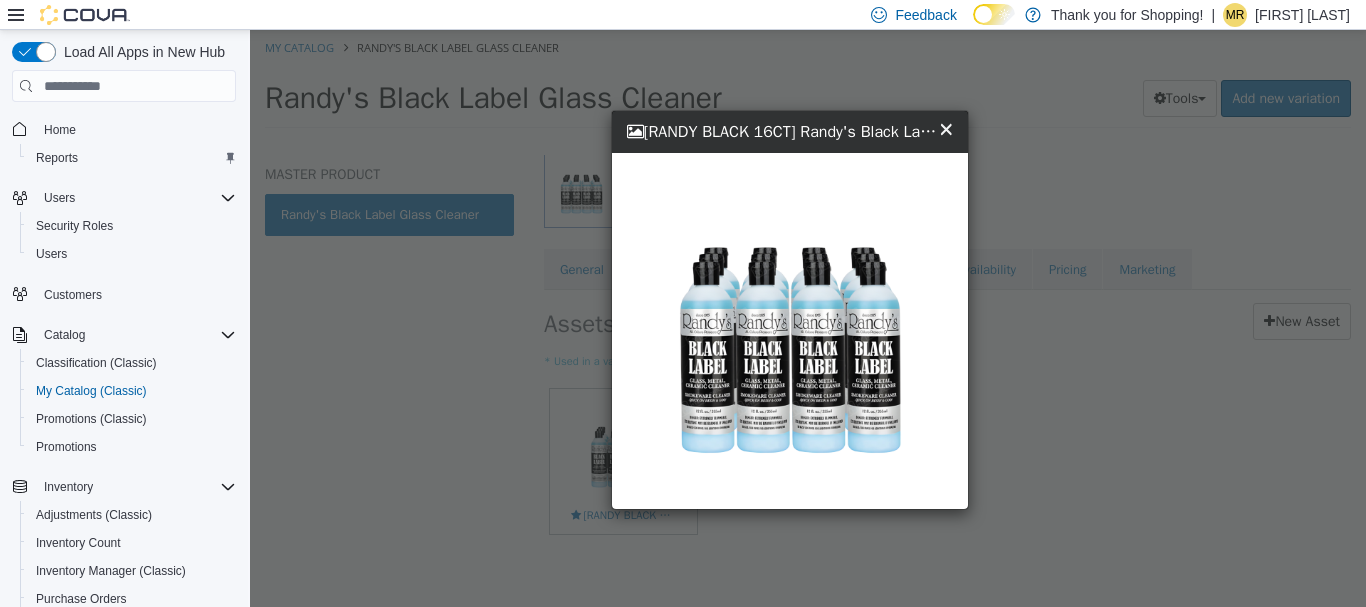click at bounding box center (790, 331) 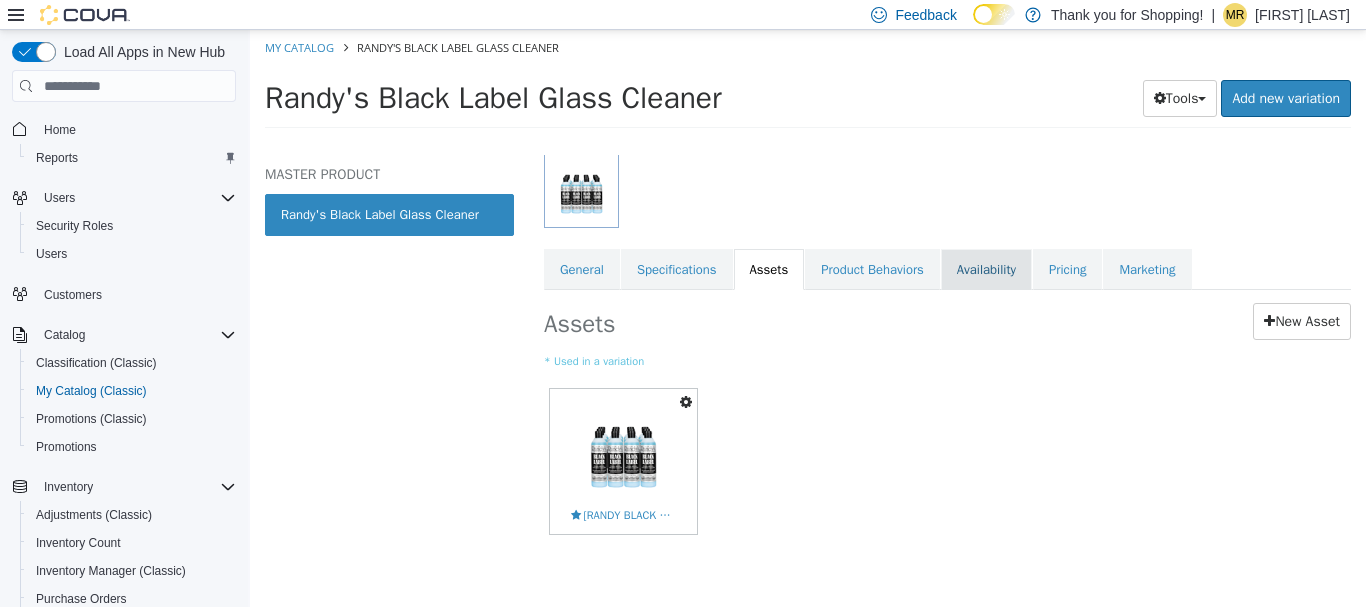 click on "Availability" at bounding box center (986, 270) 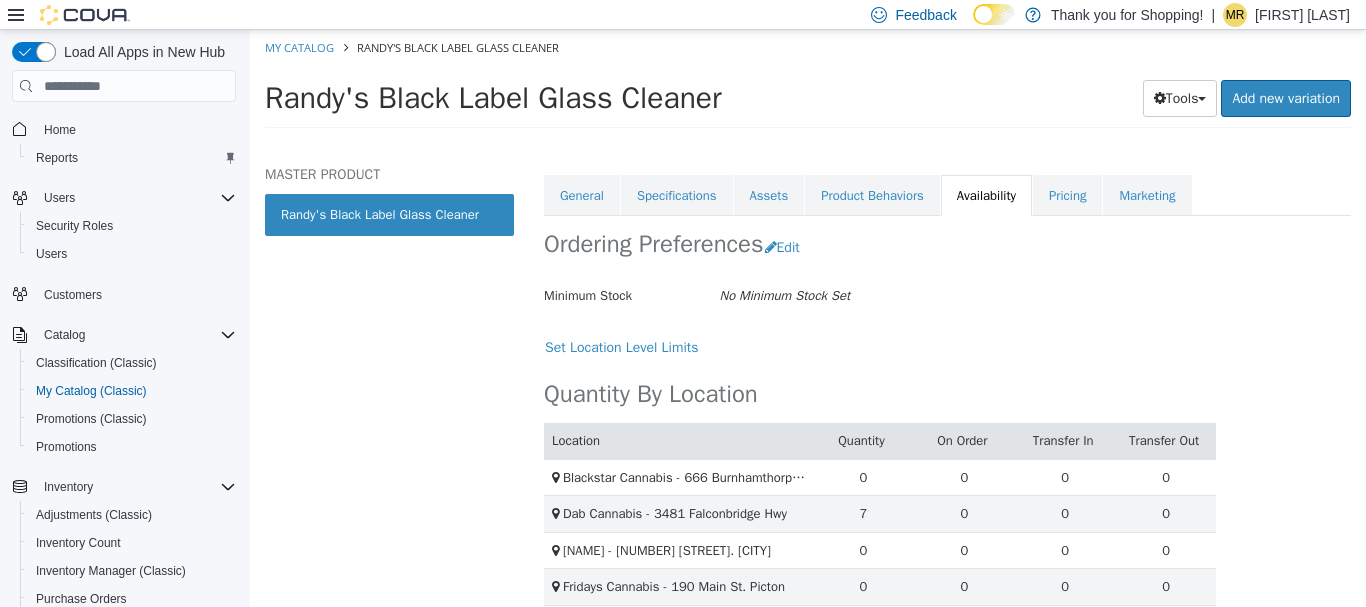 scroll, scrollTop: 363, scrollLeft: 0, axis: vertical 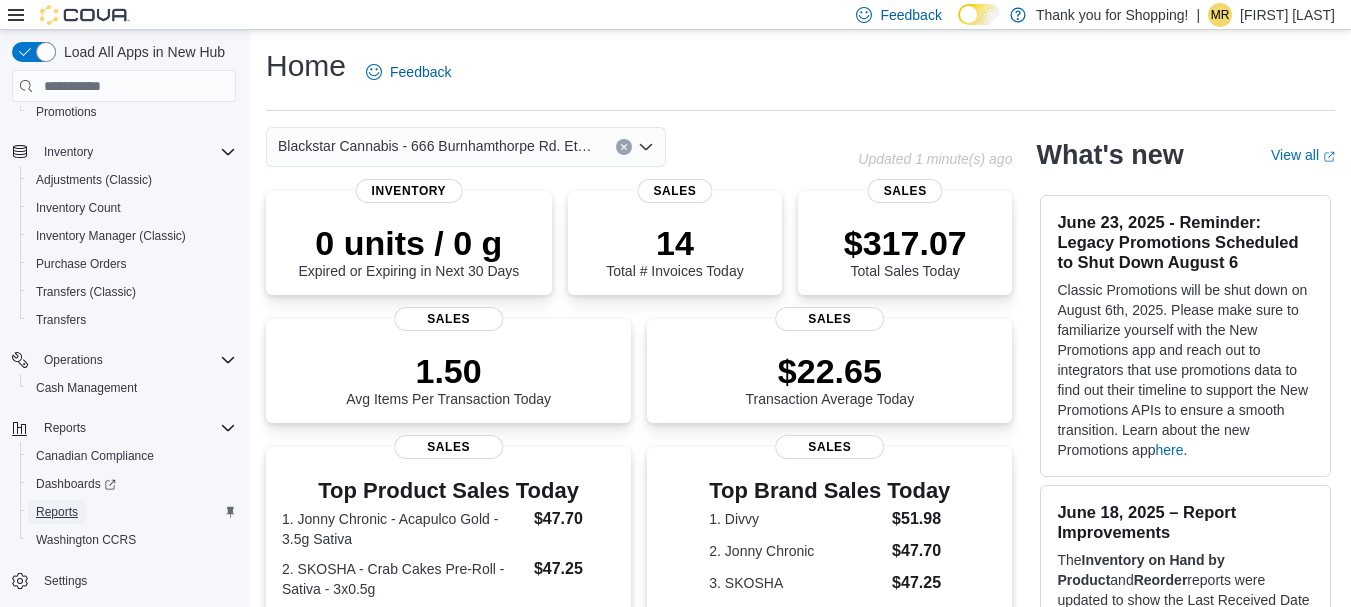 click on "Reports" at bounding box center [57, 512] 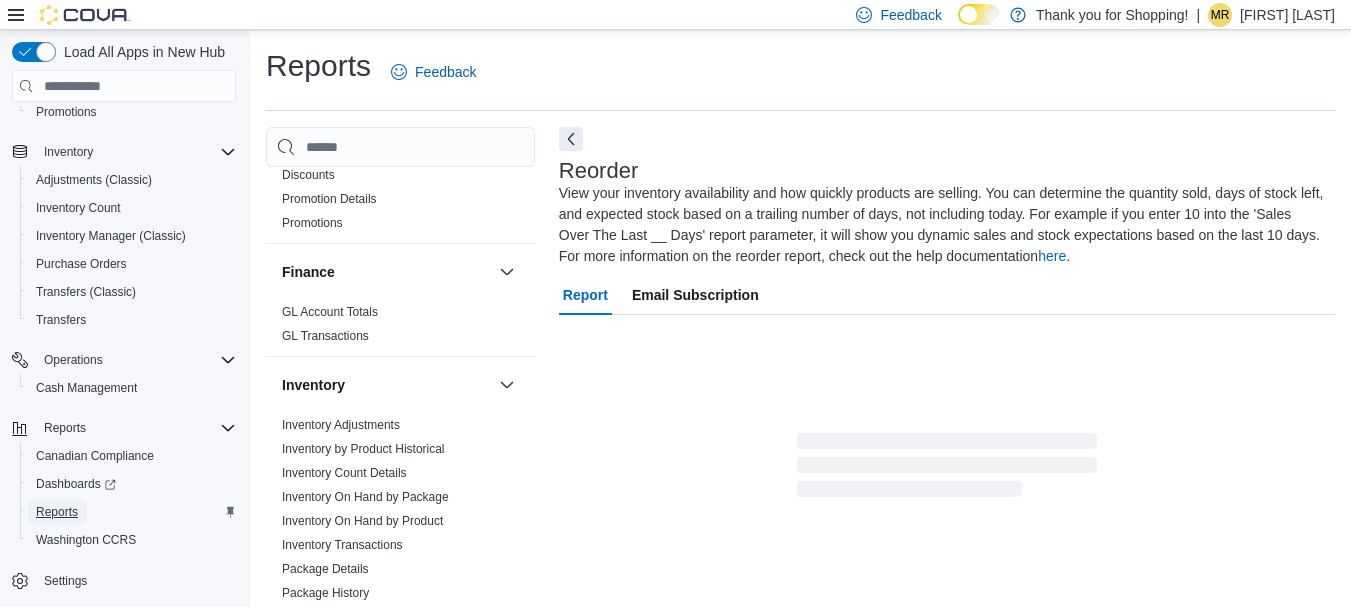 scroll, scrollTop: 600, scrollLeft: 0, axis: vertical 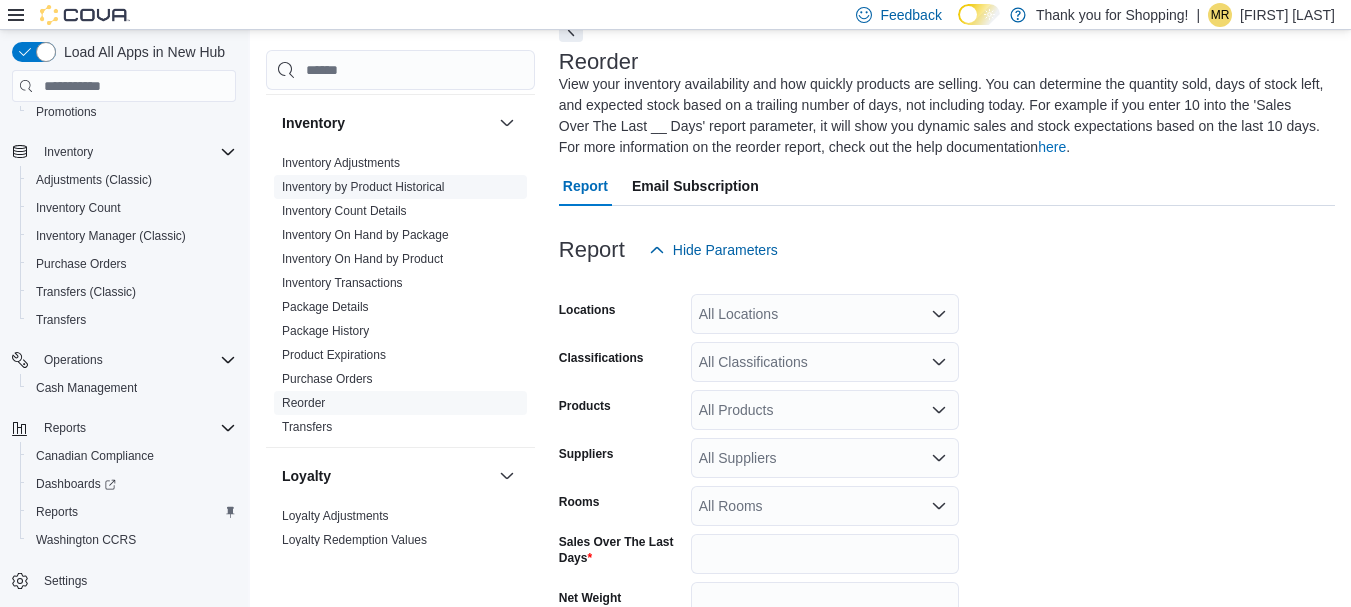 click on "Inventory by Product Historical" at bounding box center [363, 187] 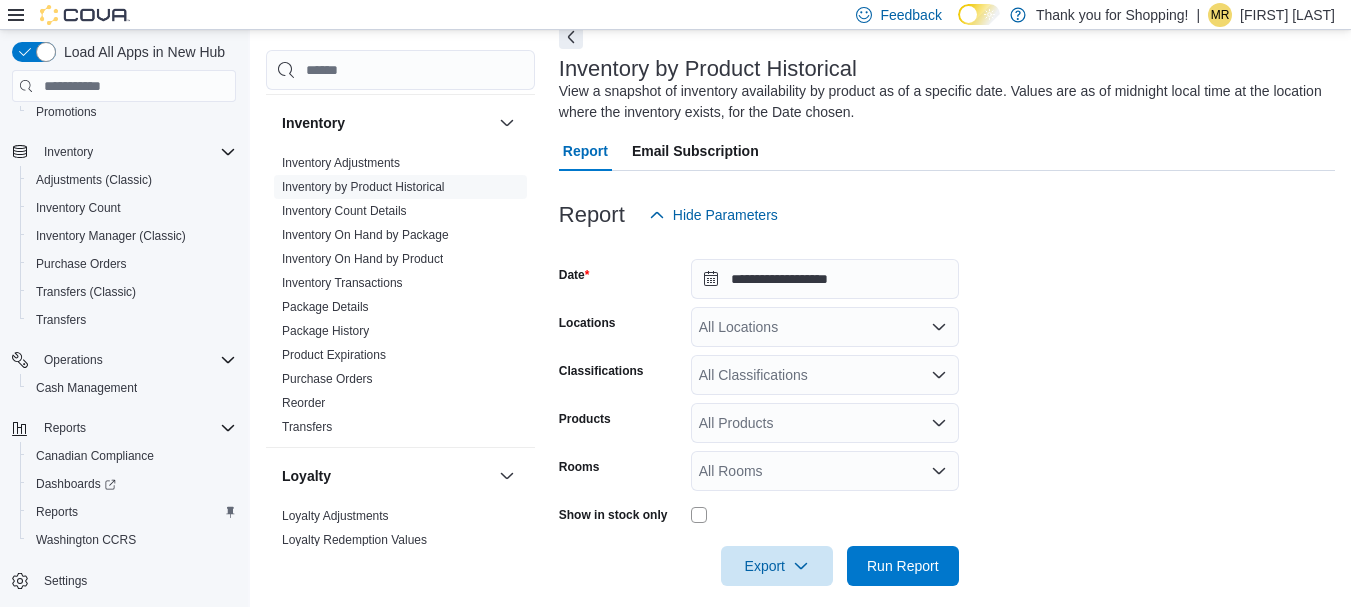 scroll, scrollTop: 121, scrollLeft: 0, axis: vertical 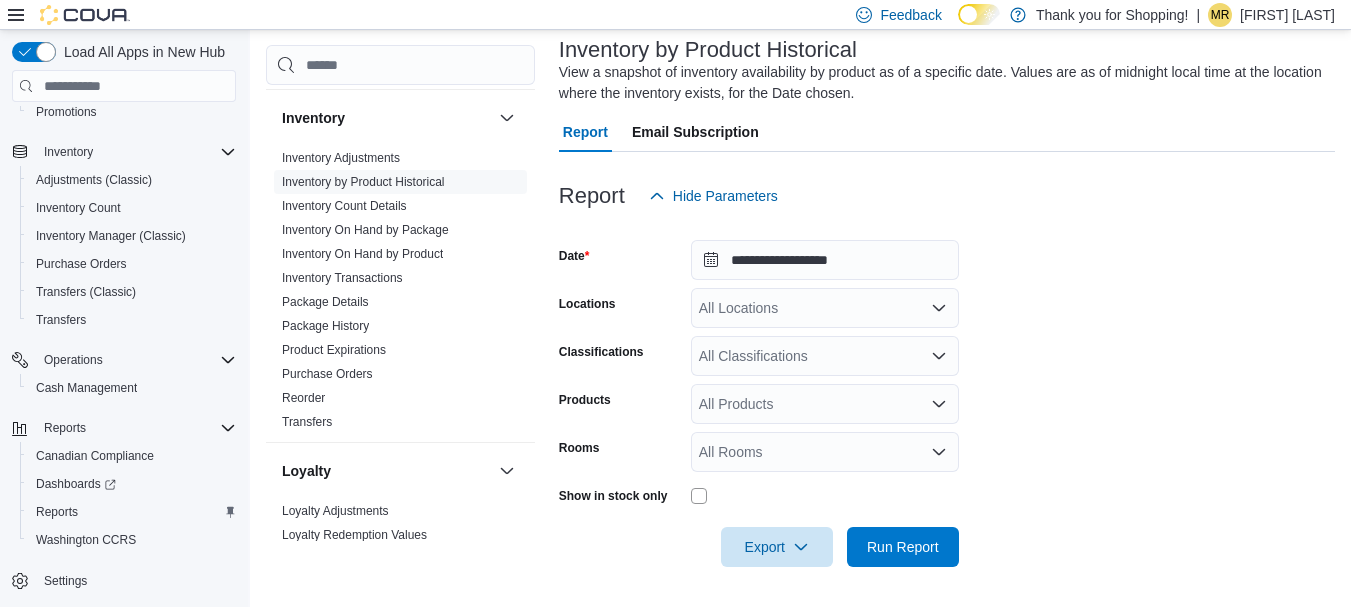 click on "All Locations" at bounding box center [825, 308] 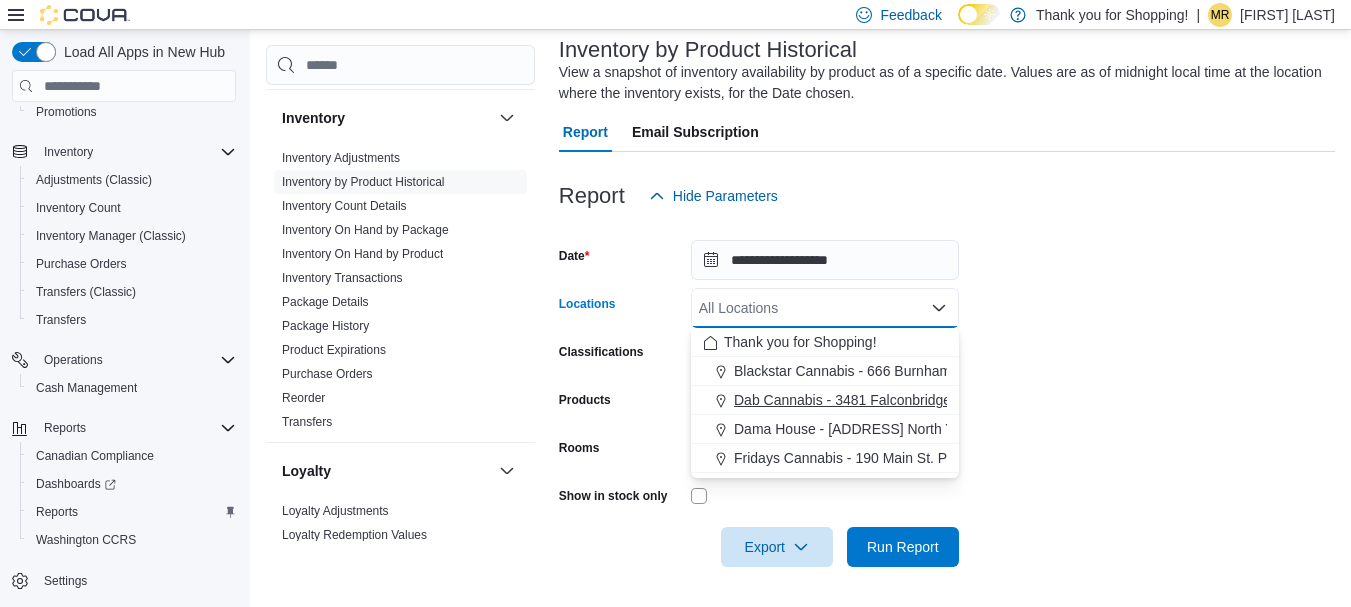 click on "Dab Cannabis - 3481 Falconbridge Hwy" at bounding box center (858, 400) 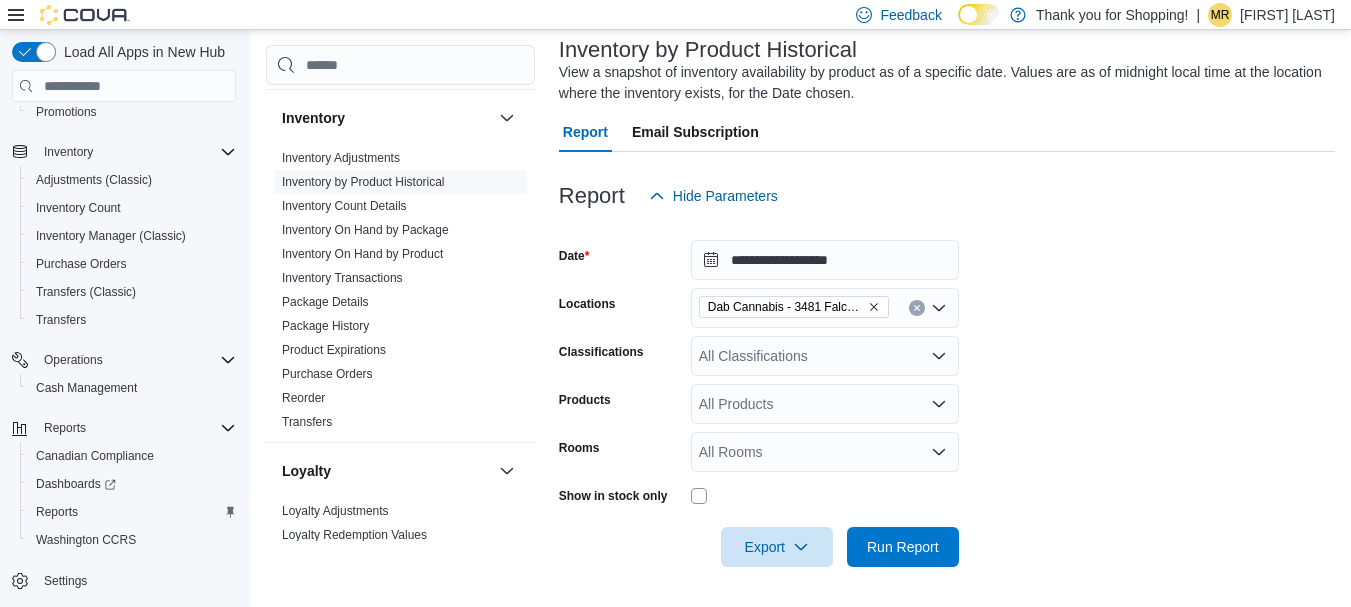 click on "**********" at bounding box center [947, 391] 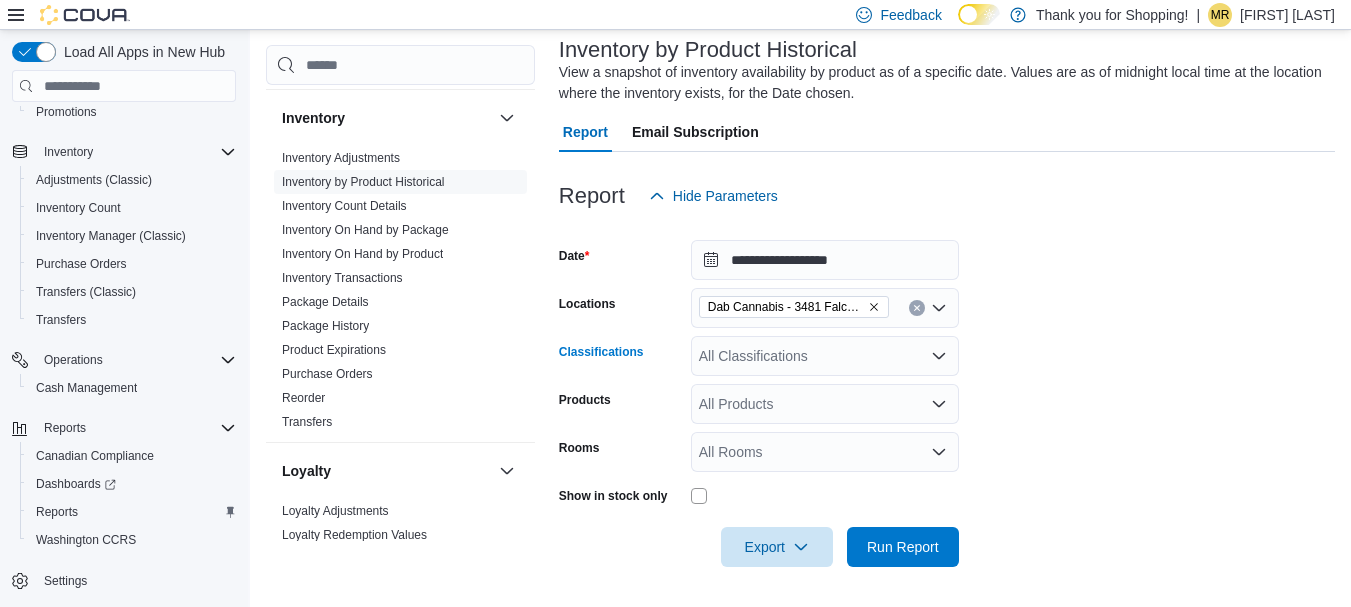 click on "All Classifications" at bounding box center (825, 356) 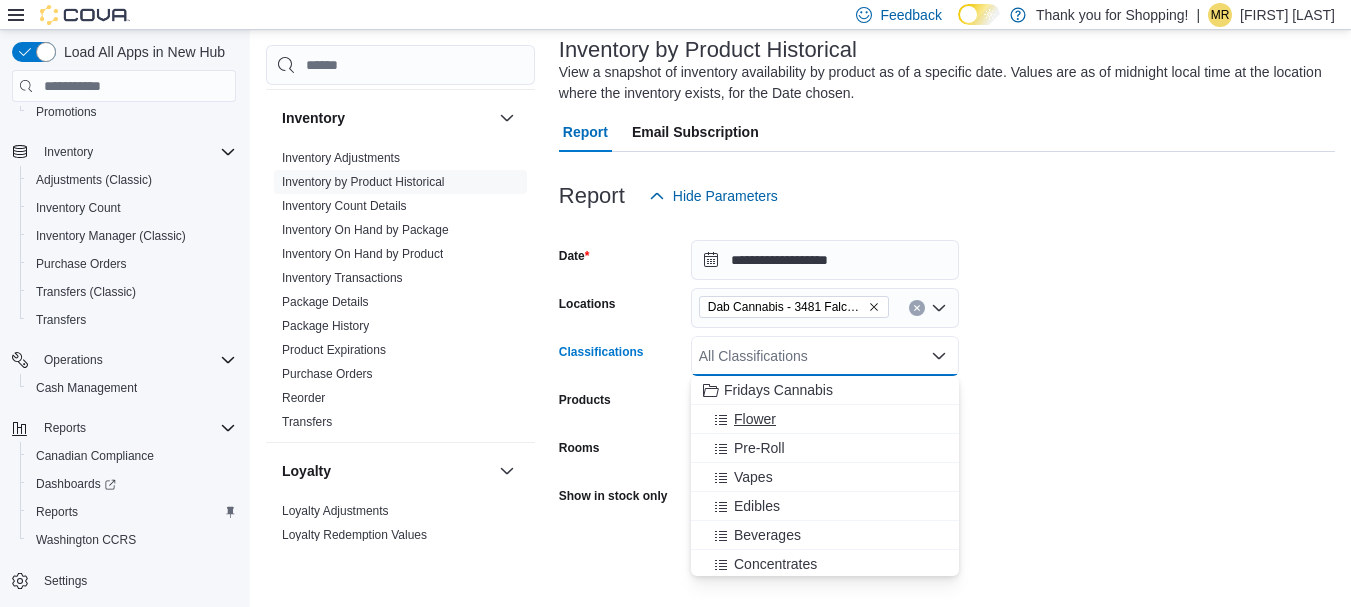 click on "Flower" at bounding box center [755, 419] 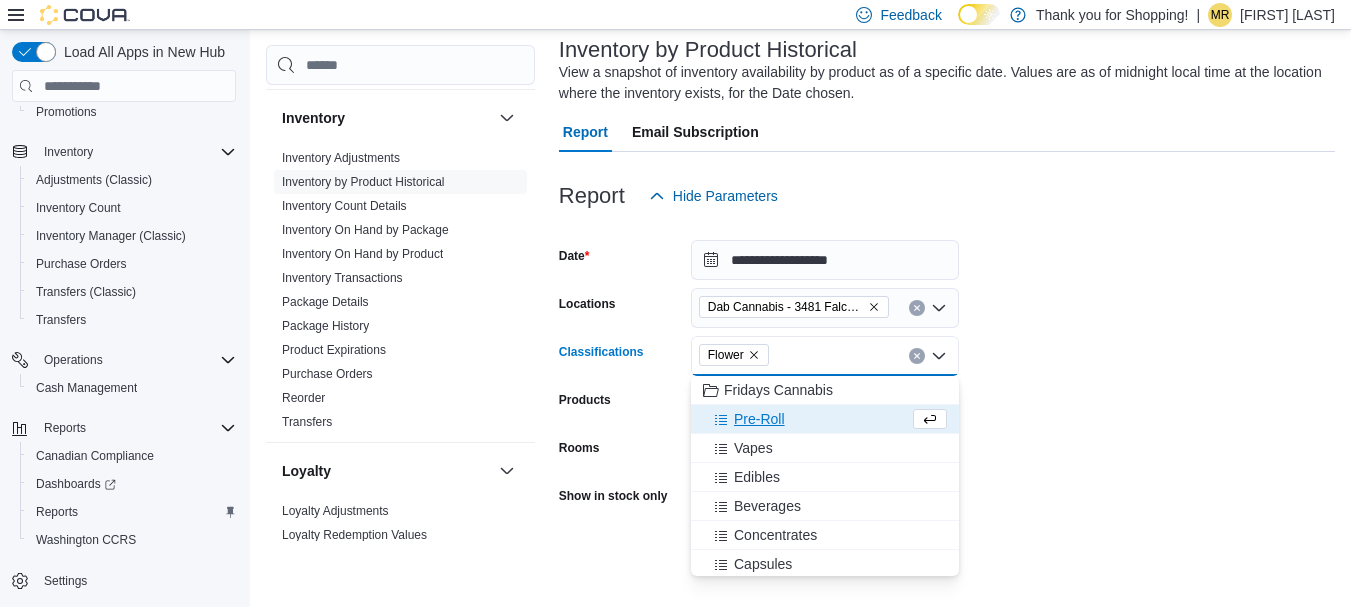 click on "Pre-Roll" at bounding box center (759, 419) 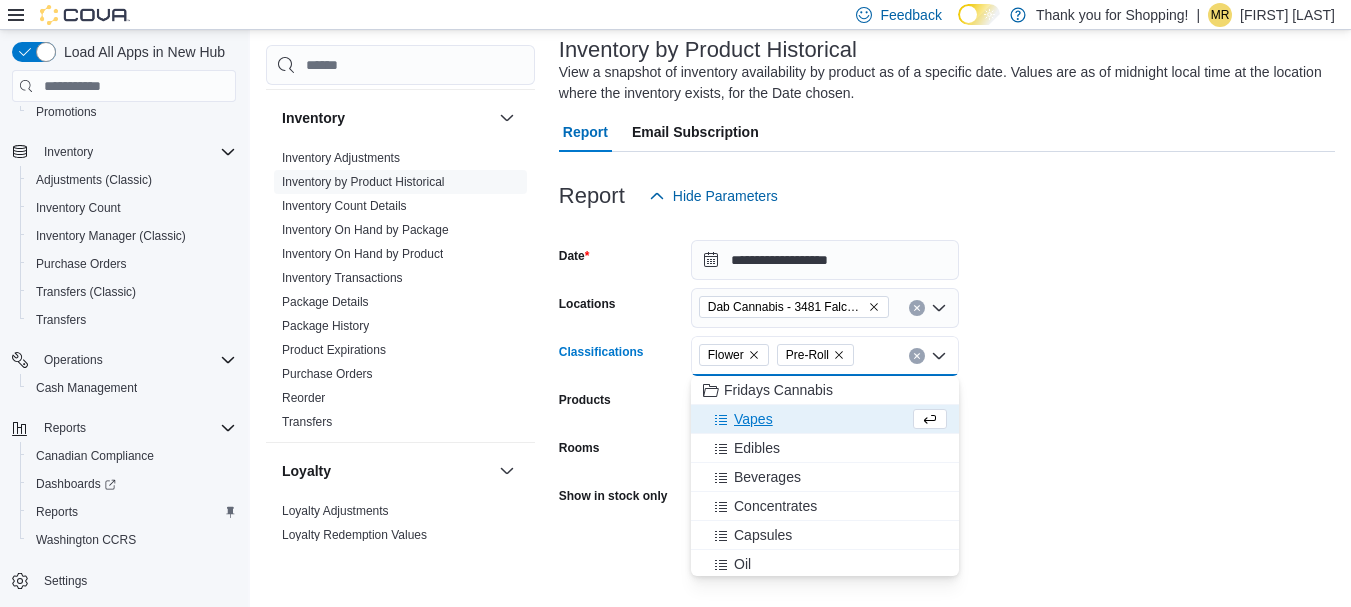 click on "Vapes" at bounding box center (753, 419) 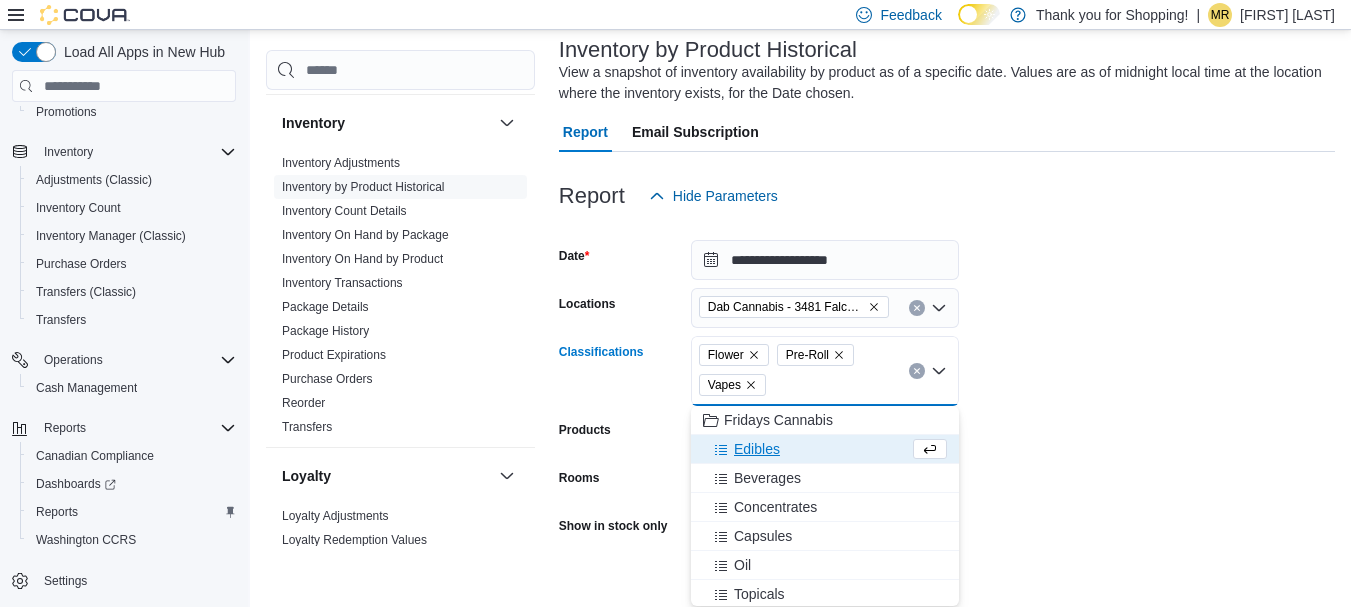 click on "Edibles" at bounding box center [757, 449] 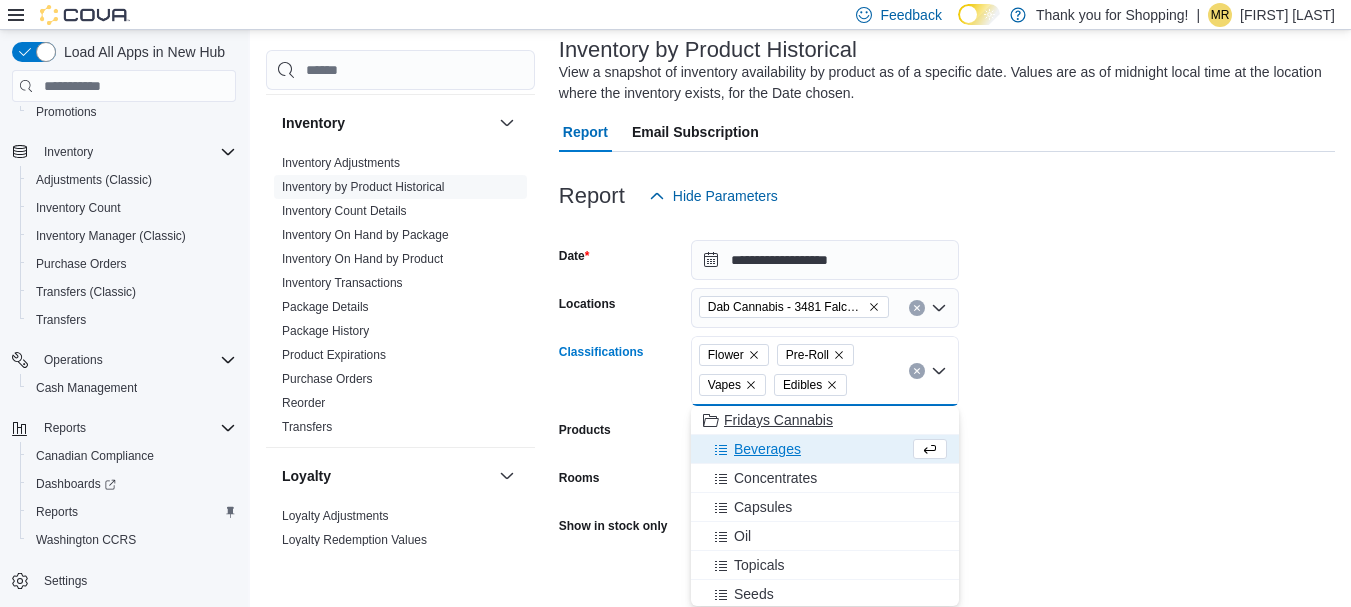 click on "Beverages" at bounding box center [767, 449] 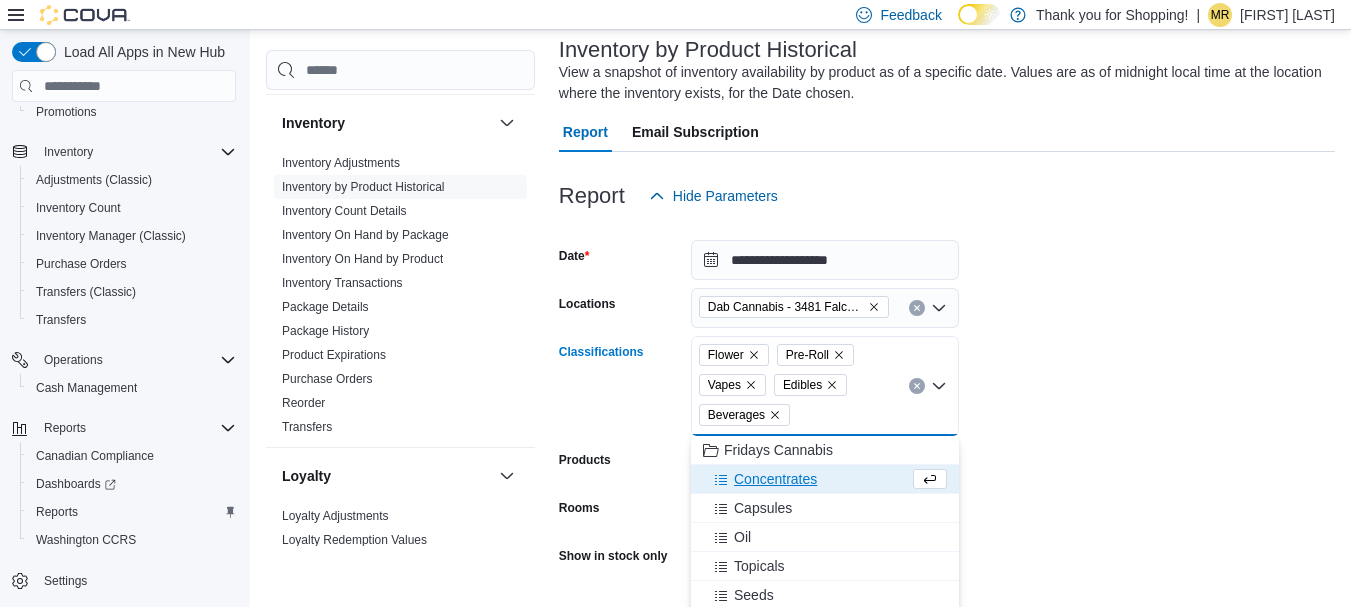 click on "Concentrates" at bounding box center [775, 479] 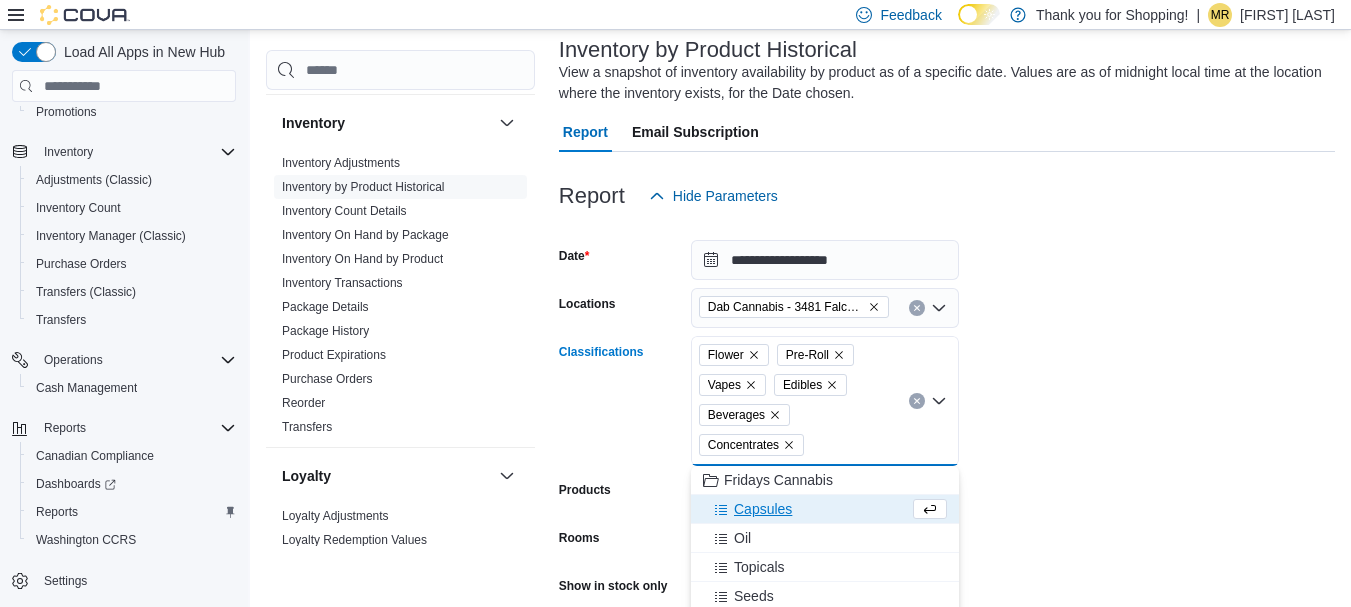 click on "Capsules" at bounding box center [763, 509] 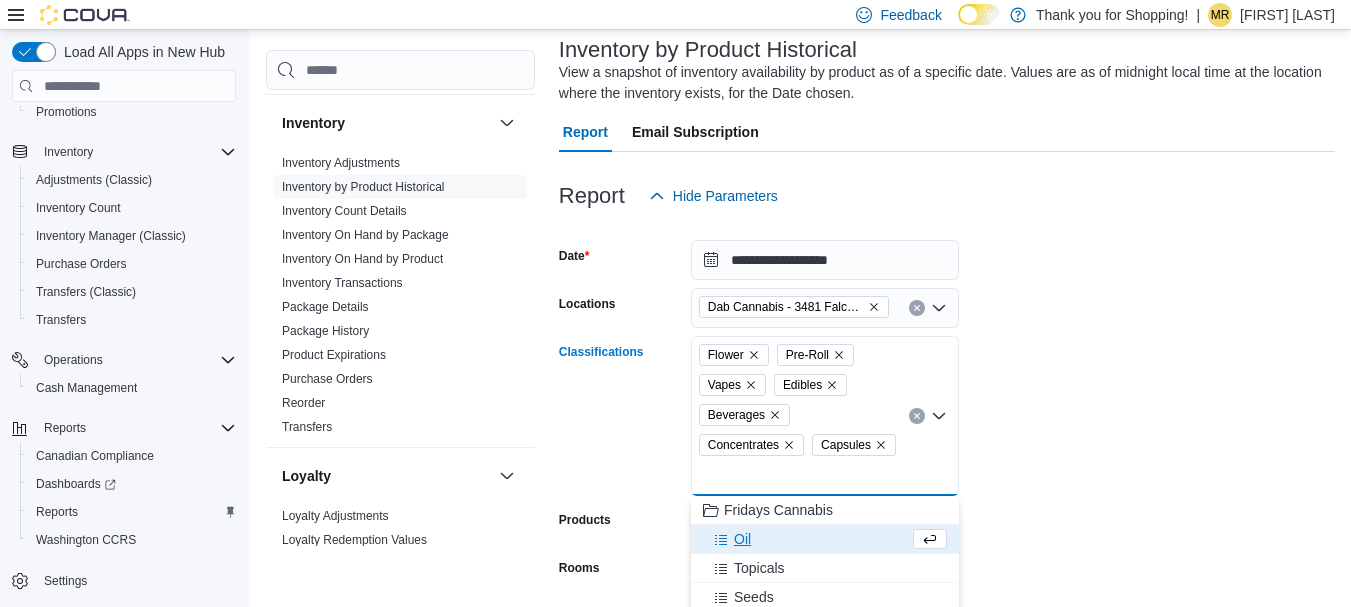 click on "Oil" at bounding box center (742, 539) 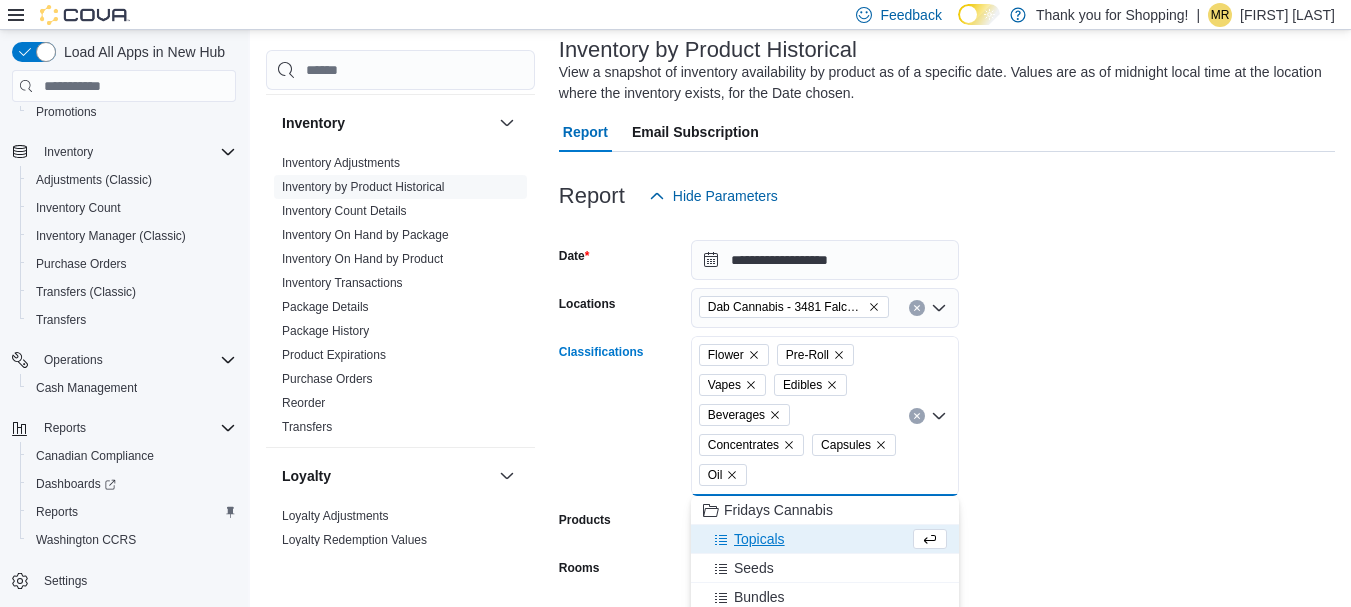 click on "Topicals" at bounding box center [759, 539] 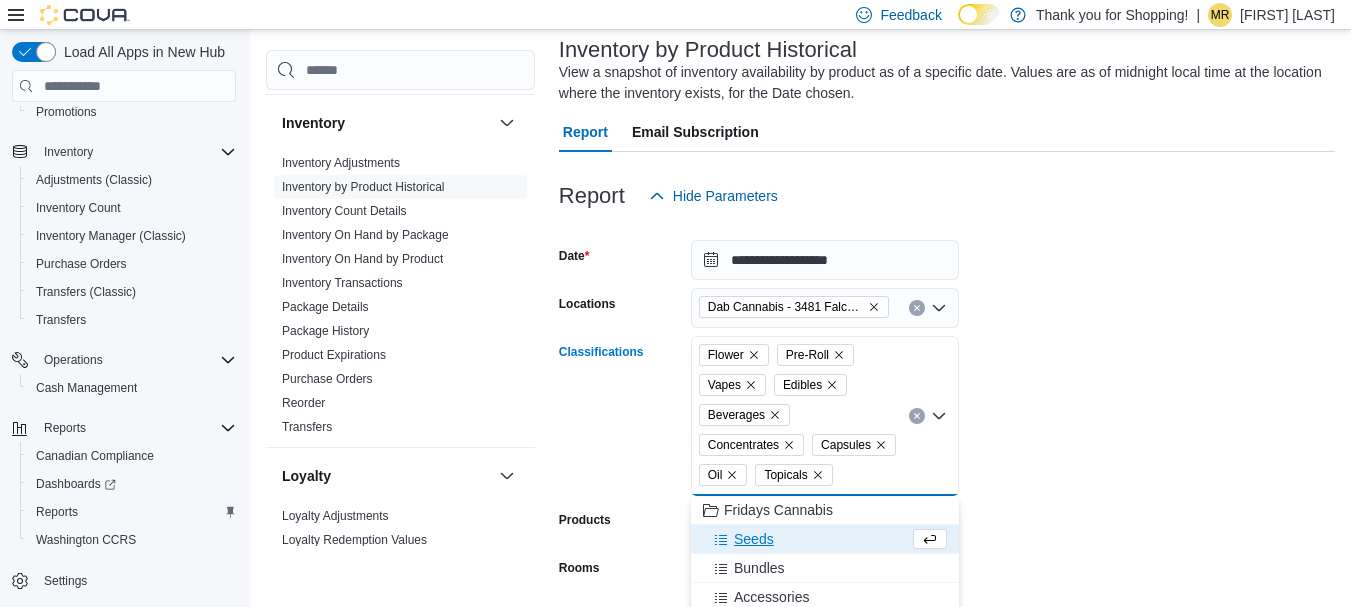 click on "Seeds" at bounding box center [754, 539] 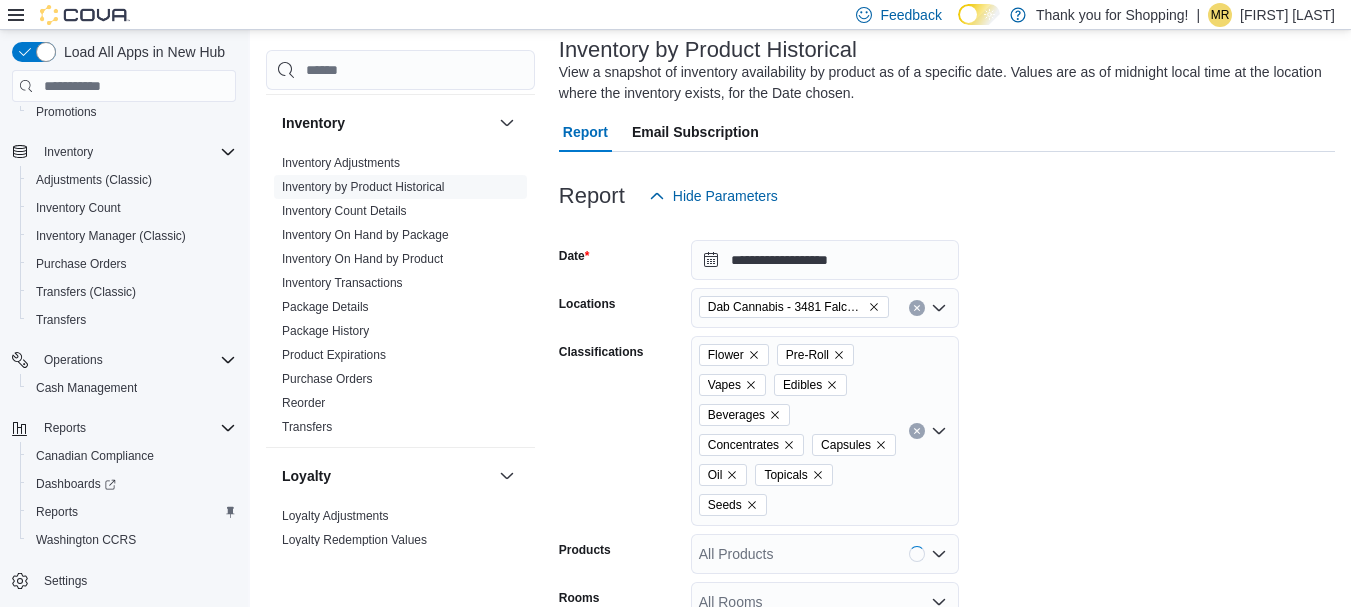 click on "**********" at bounding box center [947, 466] 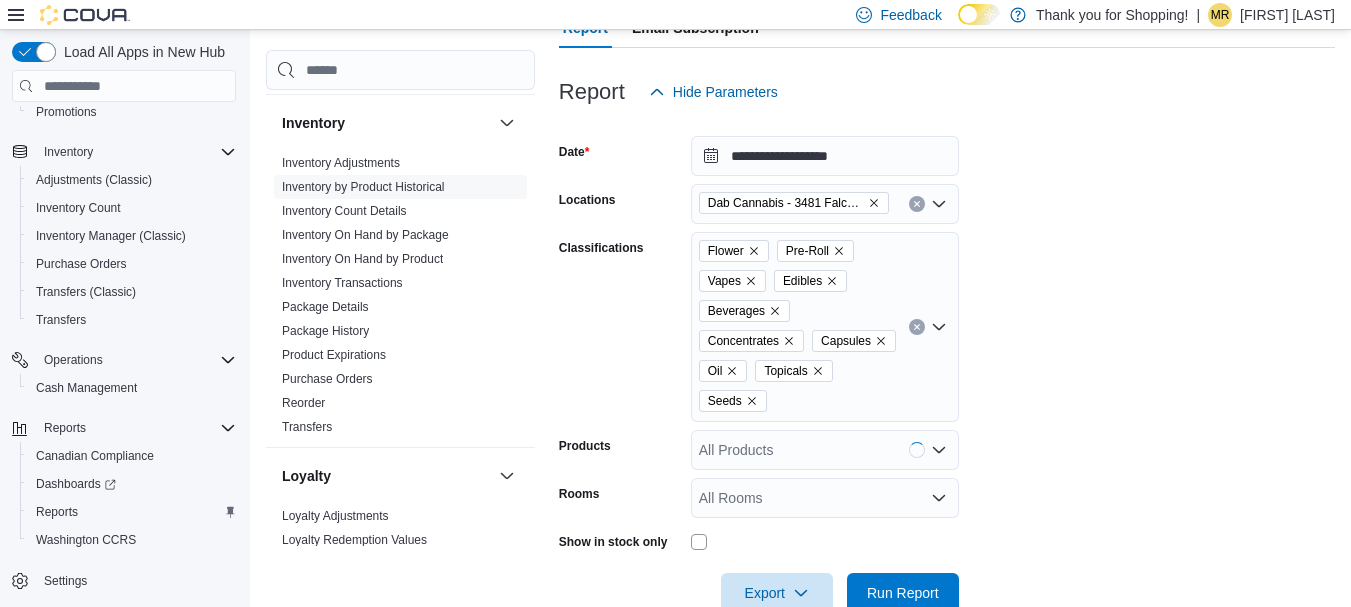 scroll, scrollTop: 271, scrollLeft: 0, axis: vertical 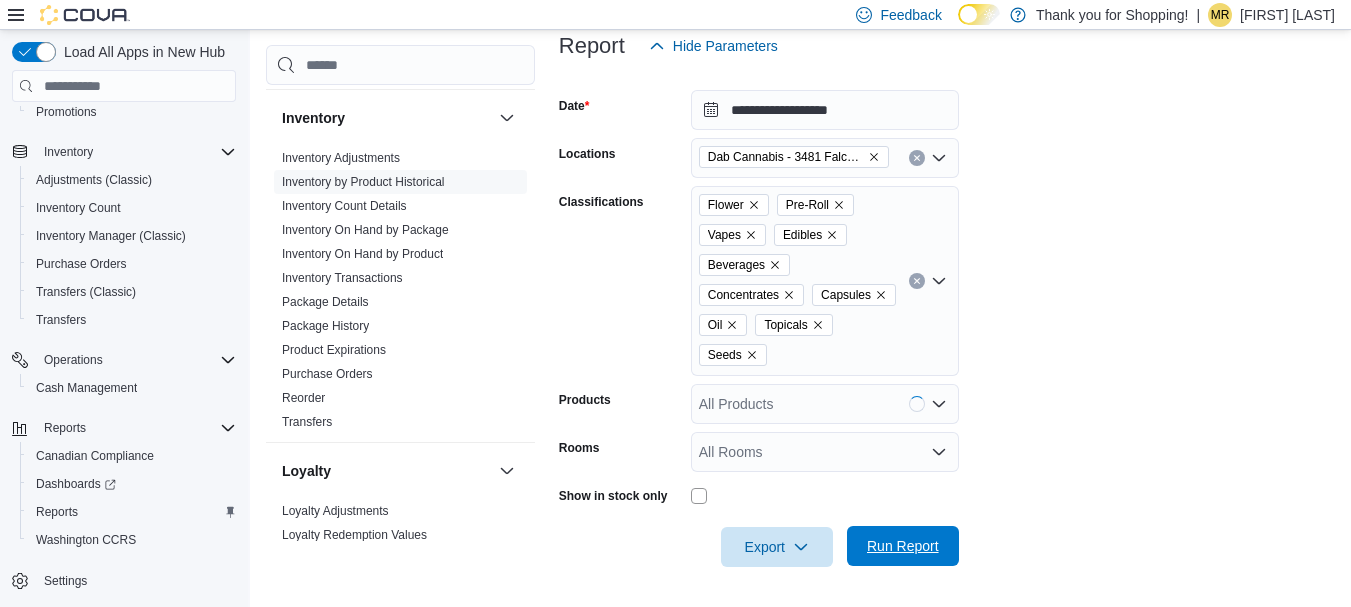 click on "Run Report" at bounding box center (903, 546) 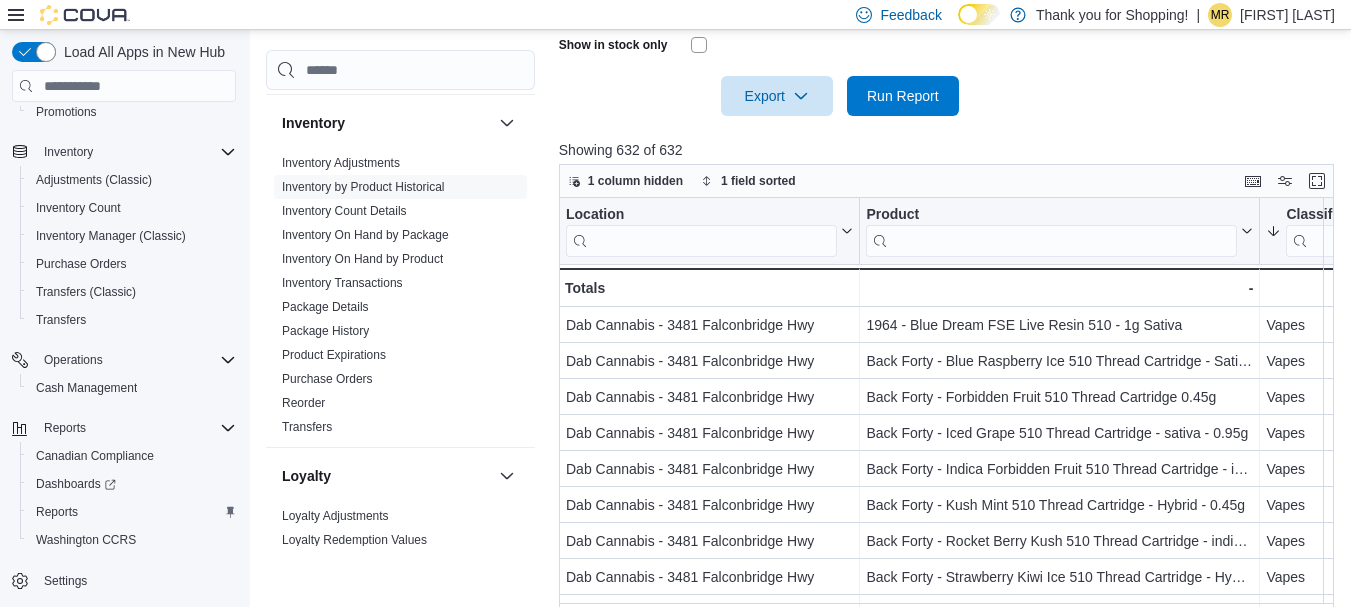 scroll, scrollTop: 781, scrollLeft: 0, axis: vertical 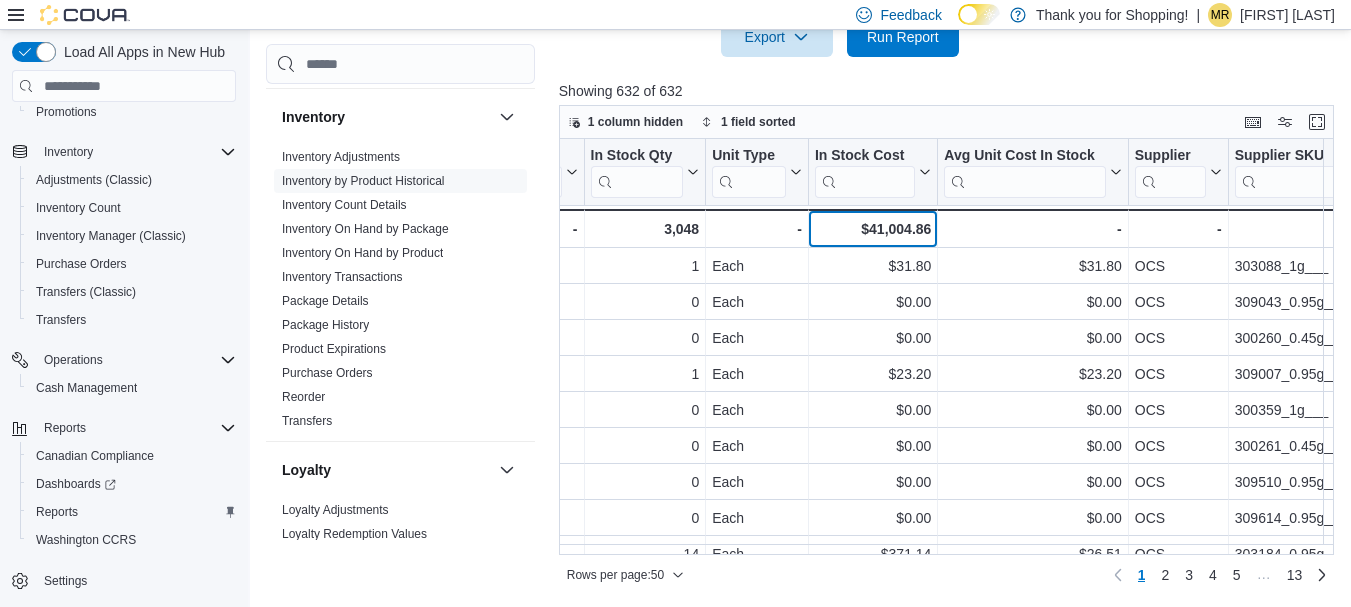 click on "$41,004.86" at bounding box center [873, 229] 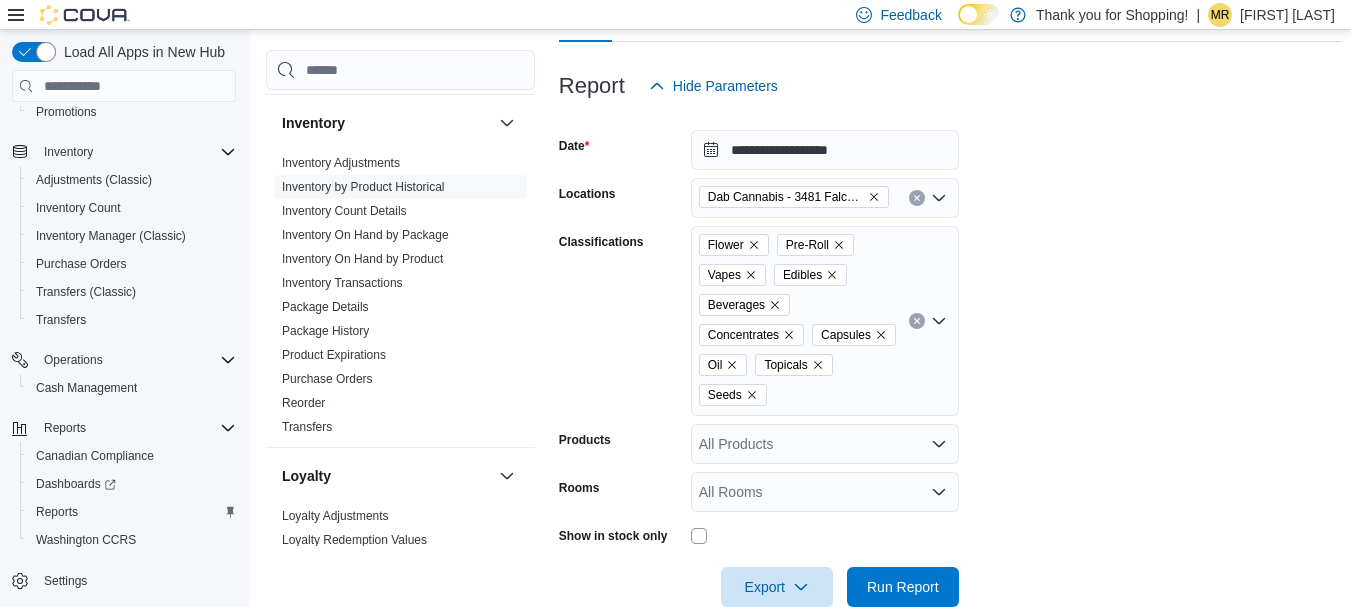 scroll, scrollTop: 81, scrollLeft: 0, axis: vertical 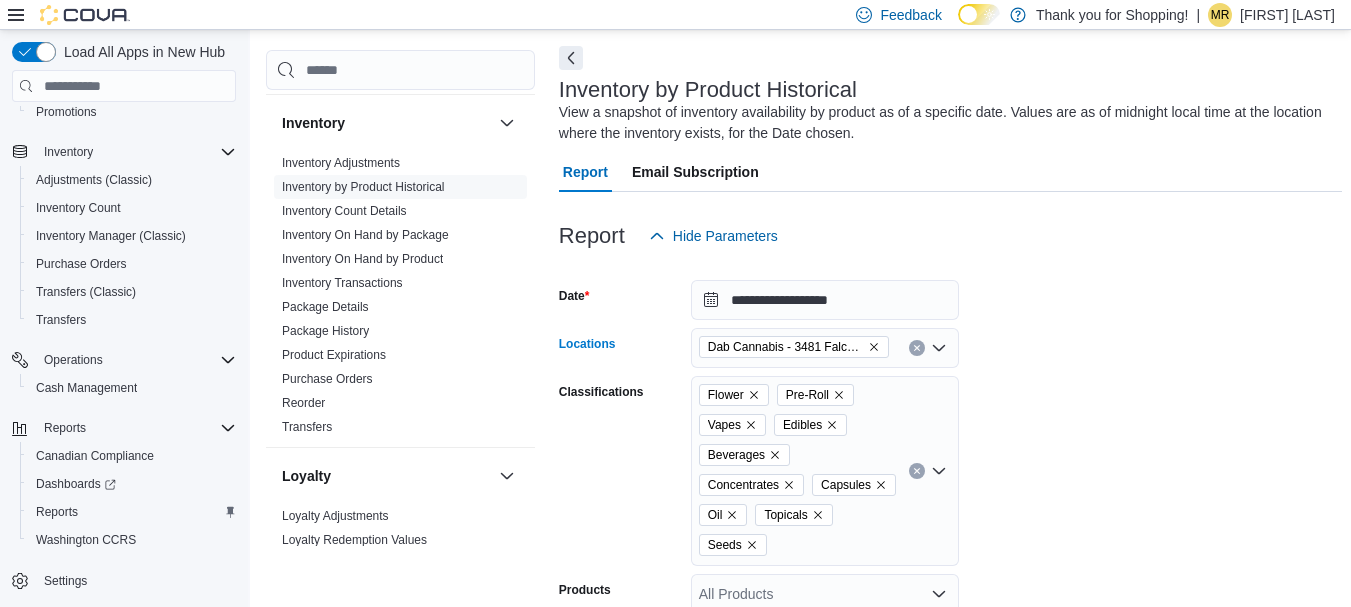 click 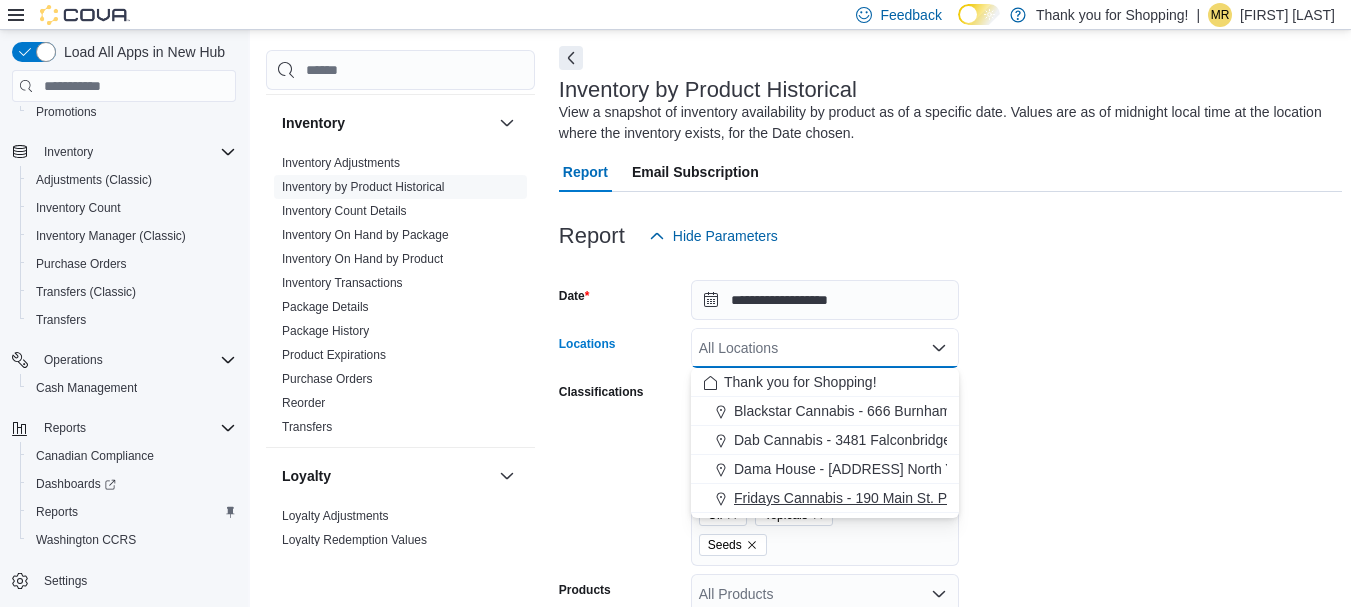 click on "Fridays Cannabis - 190 Main St. Picton" at bounding box center [855, 498] 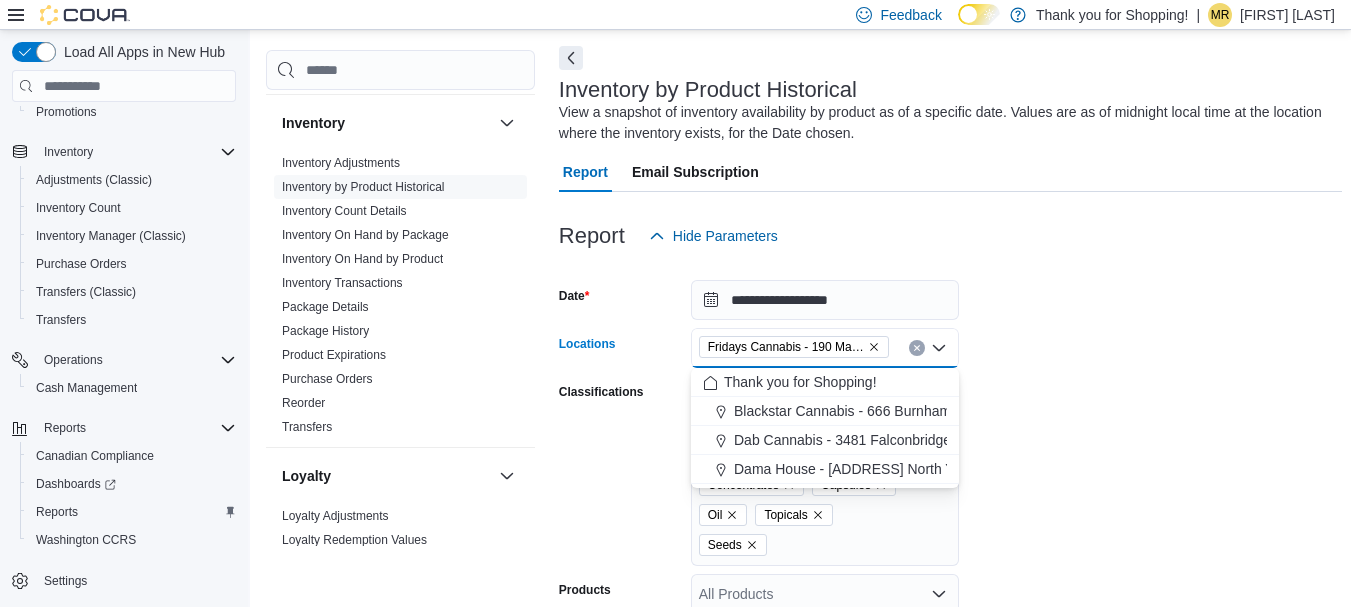 click on "**********" at bounding box center (950, 506) 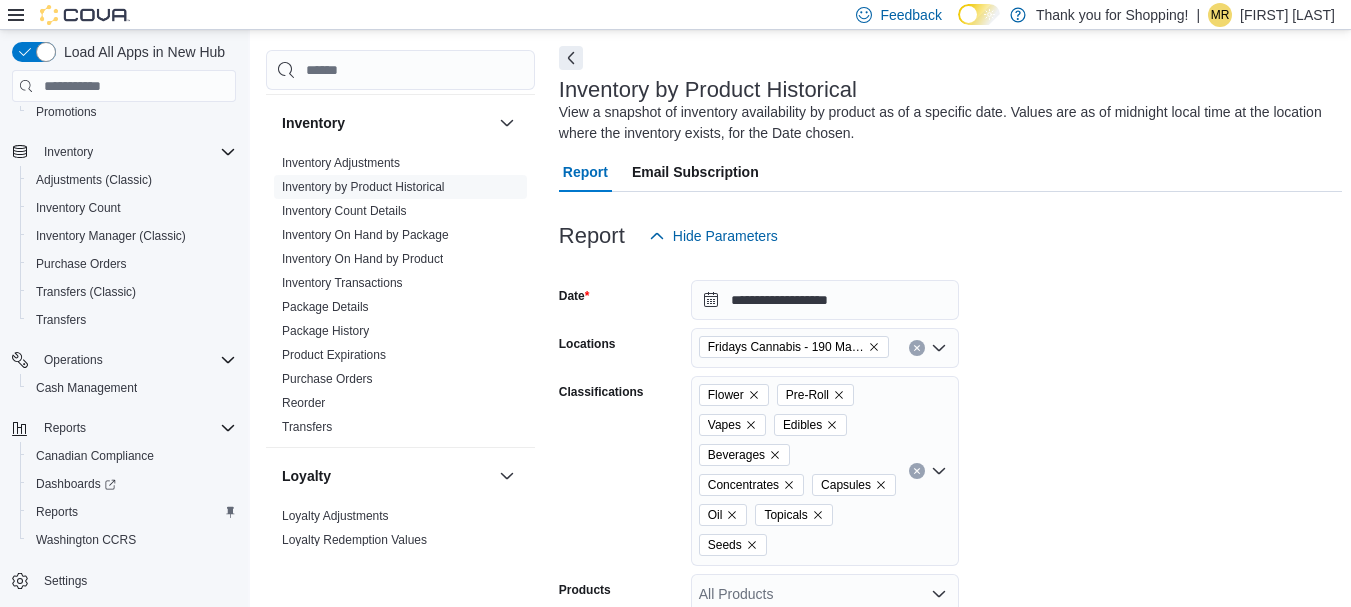 scroll, scrollTop: 481, scrollLeft: 0, axis: vertical 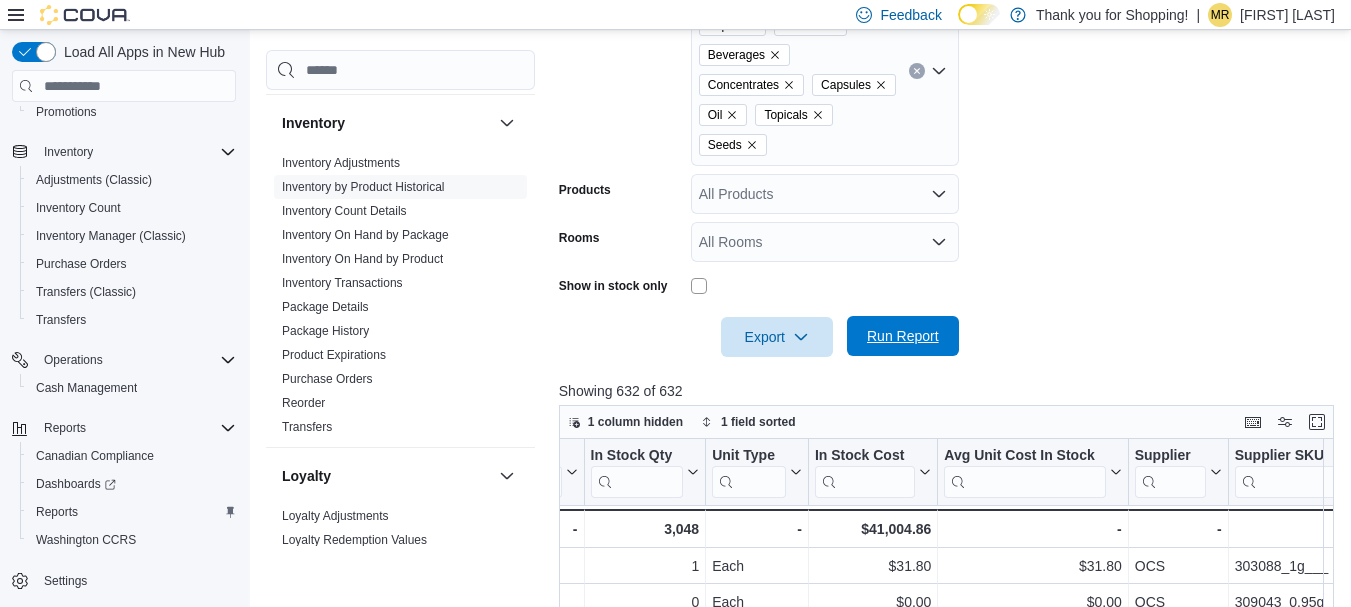 click on "Run Report" at bounding box center [903, 336] 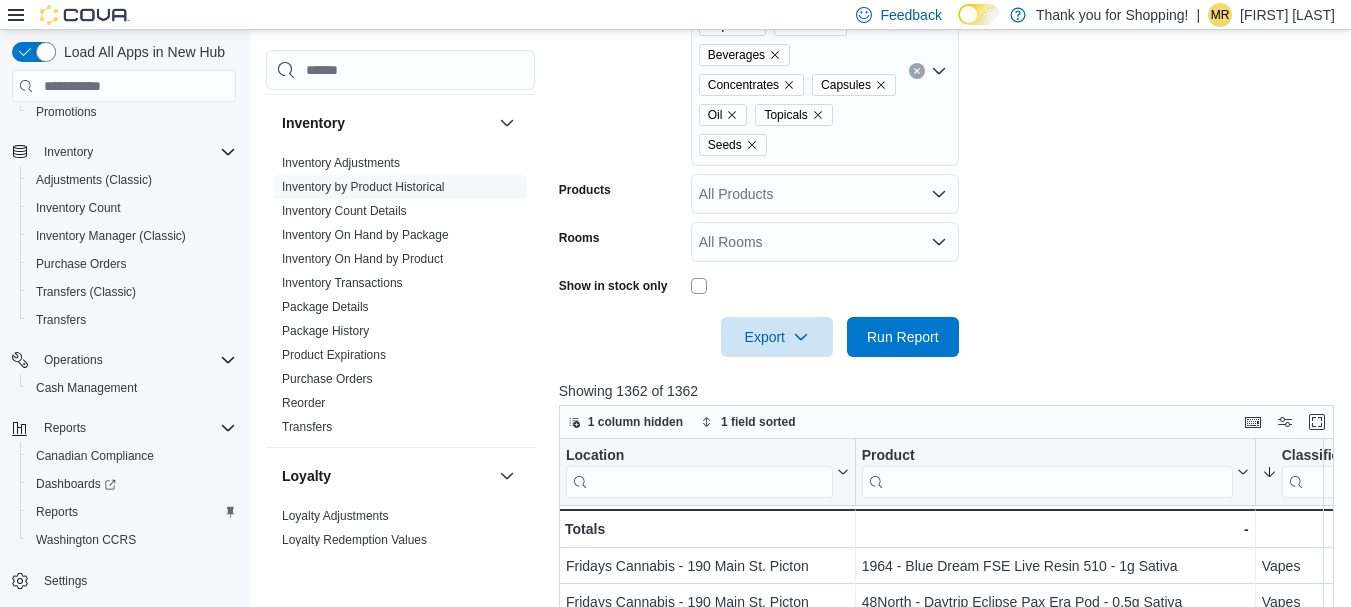 scroll, scrollTop: 781, scrollLeft: 0, axis: vertical 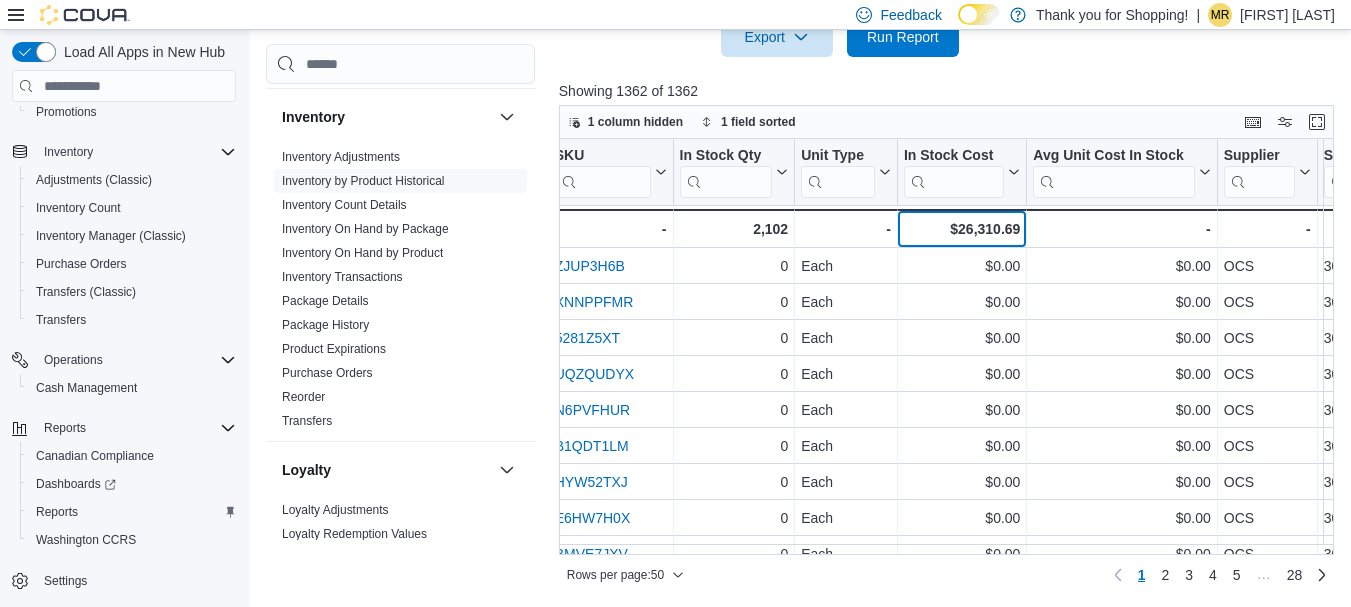 click on "$26,310.69" at bounding box center (962, 229) 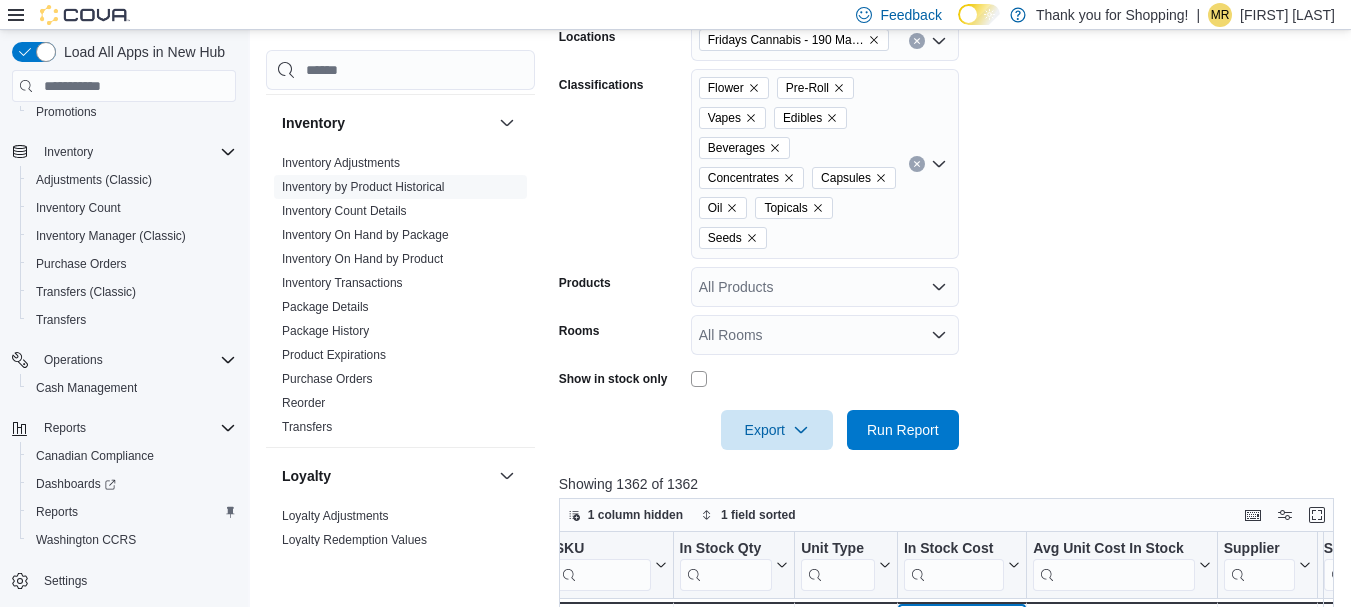 scroll, scrollTop: 581, scrollLeft: 0, axis: vertical 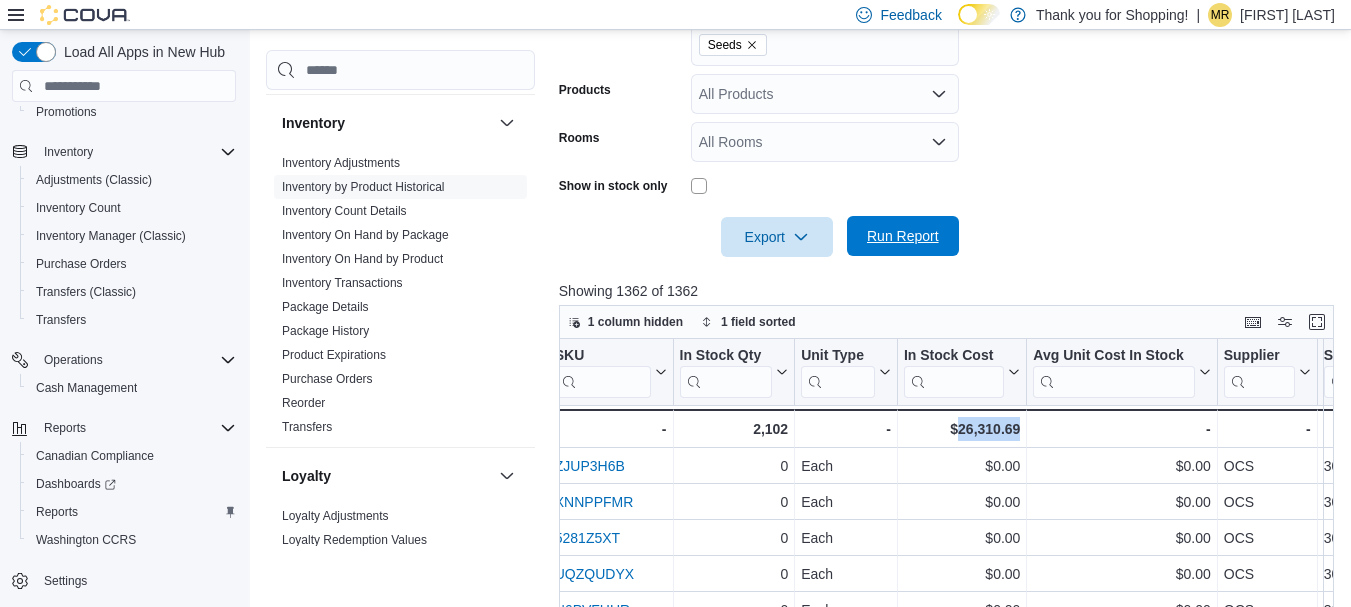click on "Run Report" at bounding box center (903, 236) 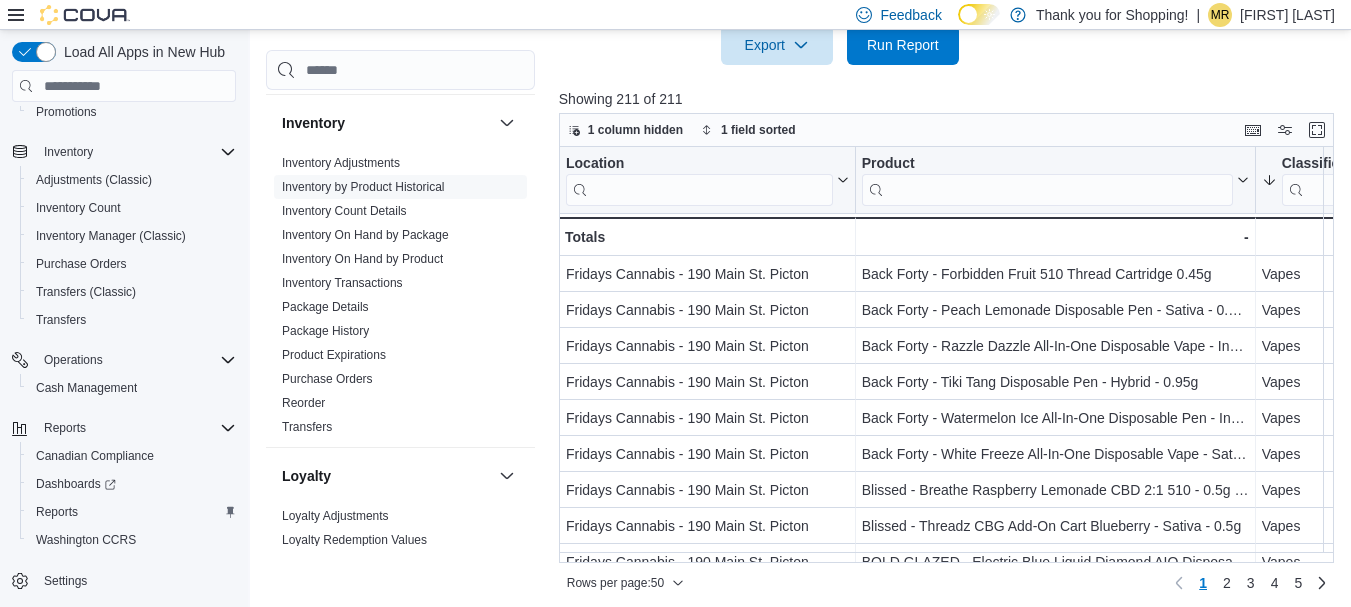 scroll, scrollTop: 781, scrollLeft: 0, axis: vertical 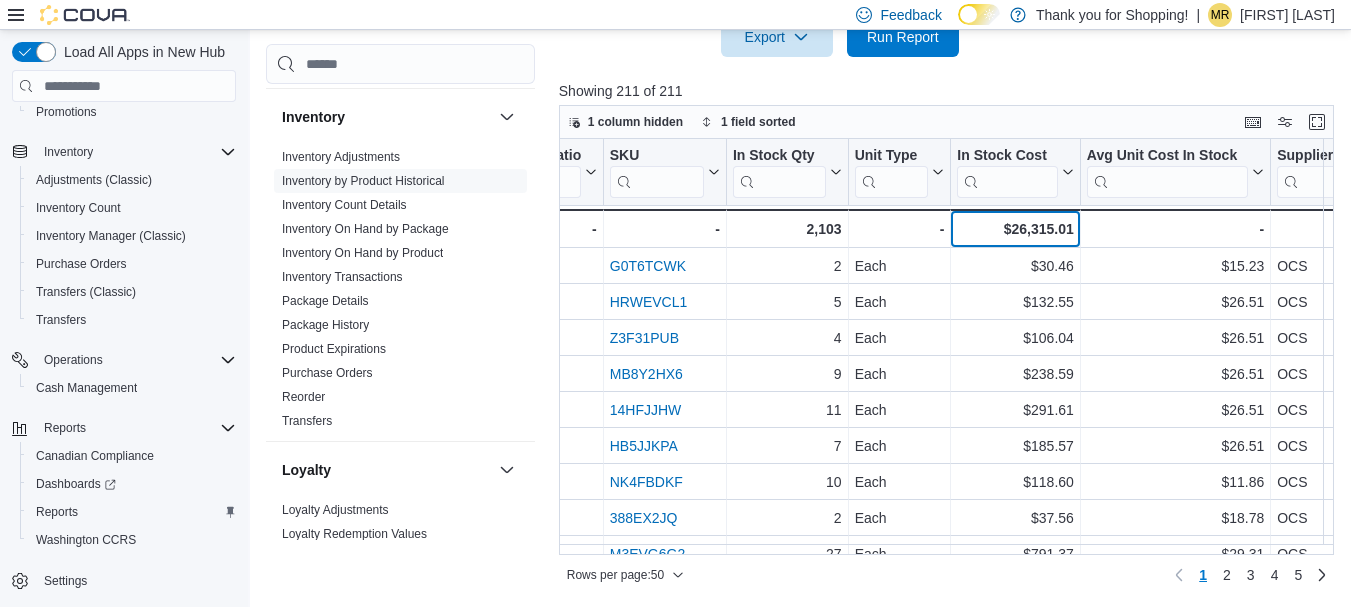 click on "$26,315.01" at bounding box center [1015, 229] 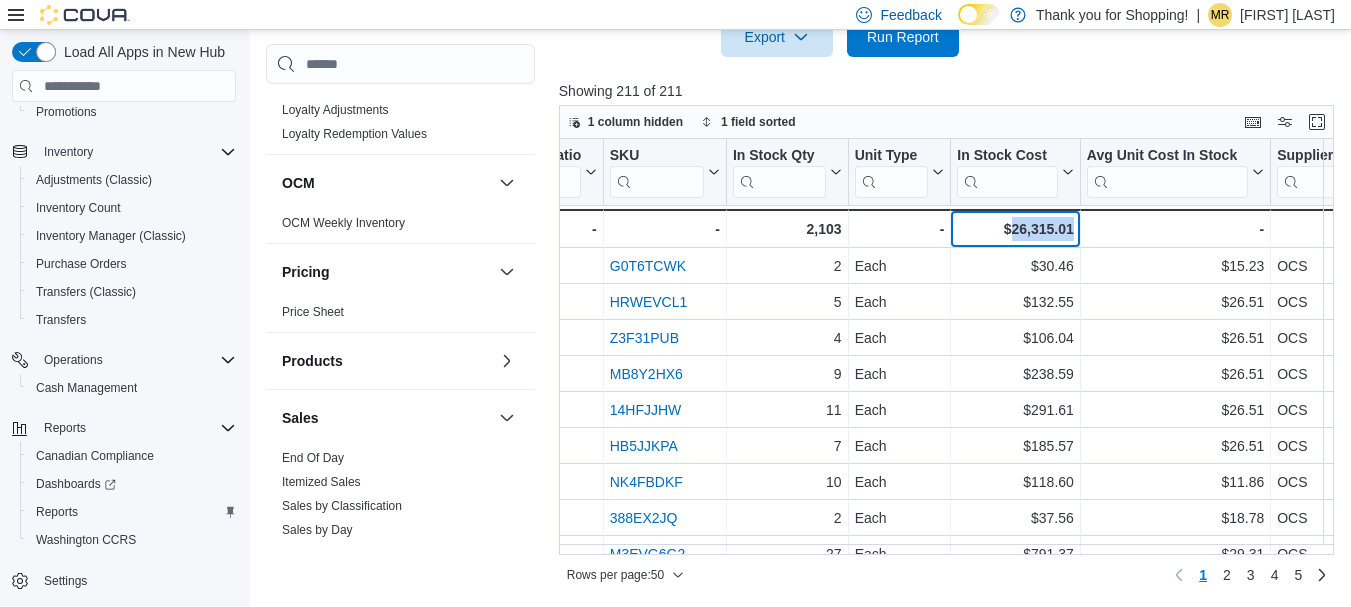 scroll, scrollTop: 1385, scrollLeft: 0, axis: vertical 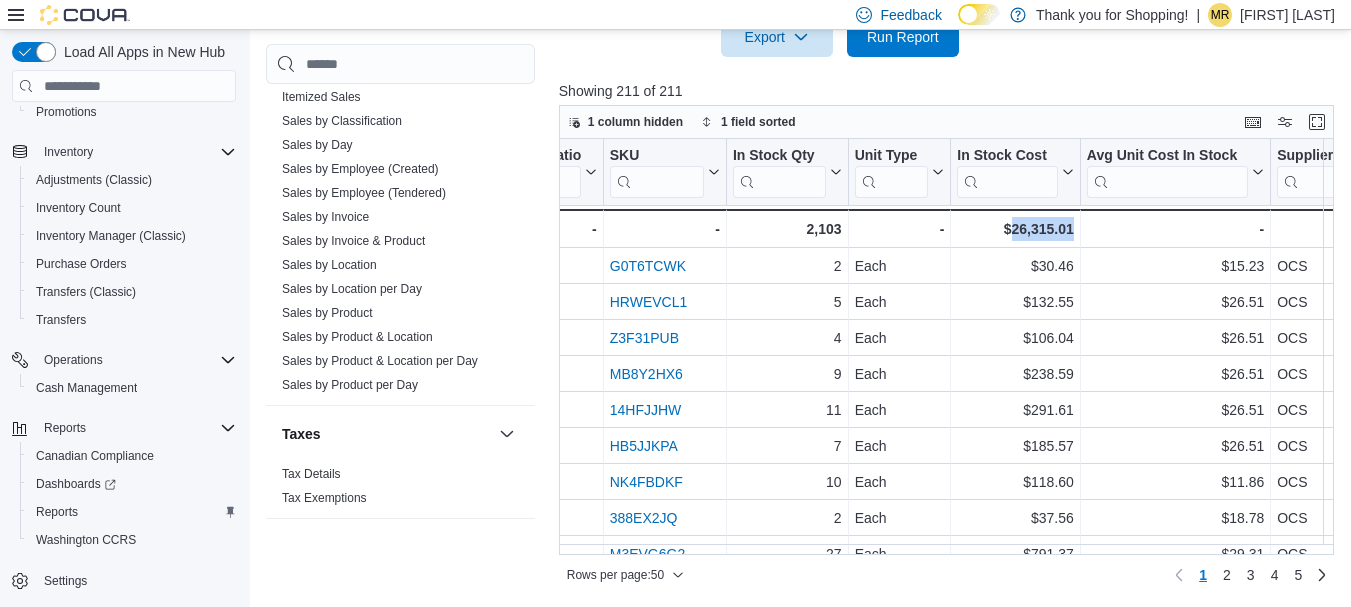 click on "Sales by Location" at bounding box center [329, 266] 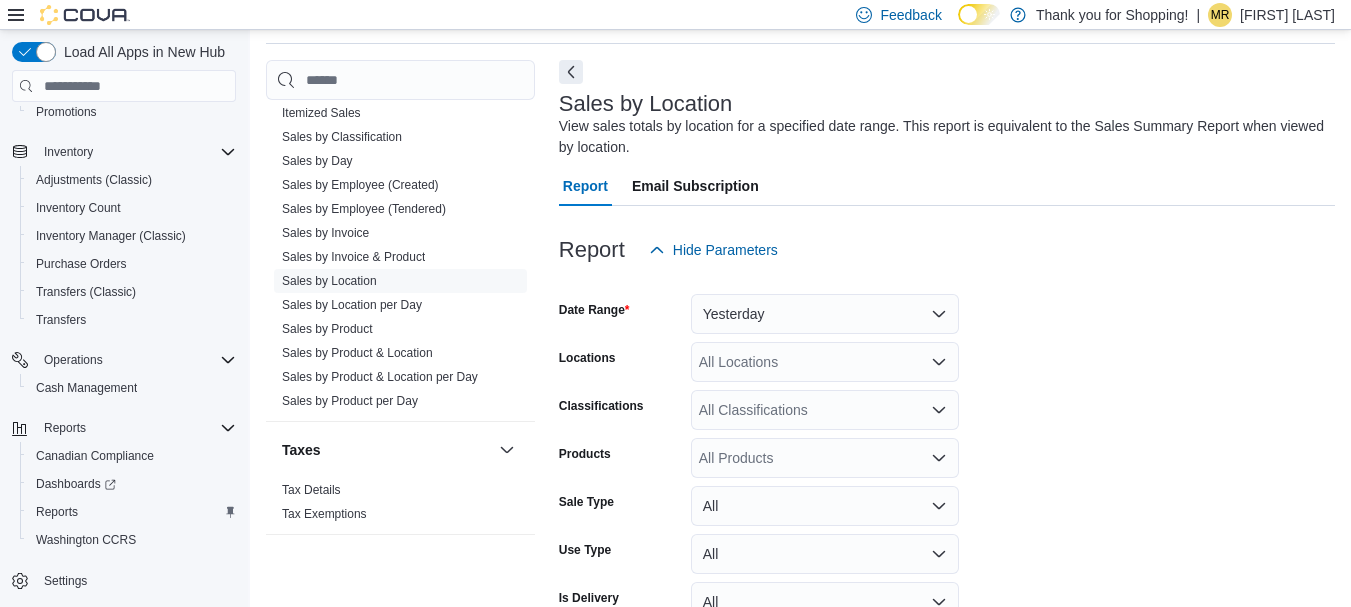 scroll, scrollTop: 167, scrollLeft: 0, axis: vertical 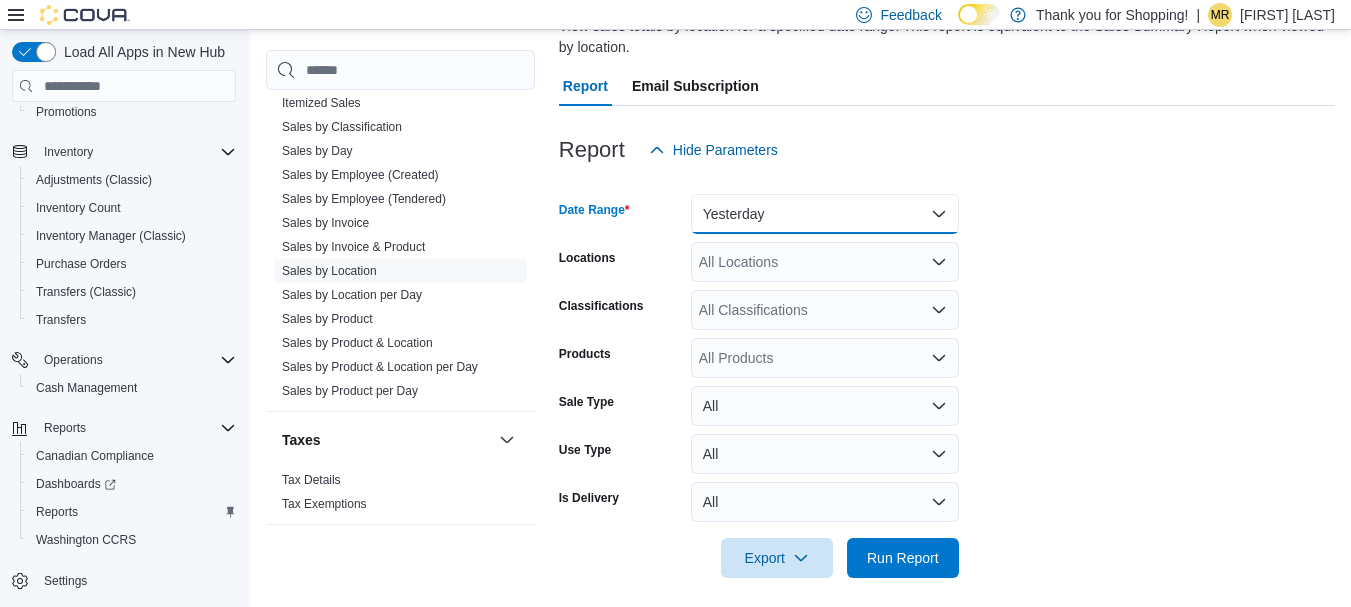 click on "Yesterday" at bounding box center [825, 214] 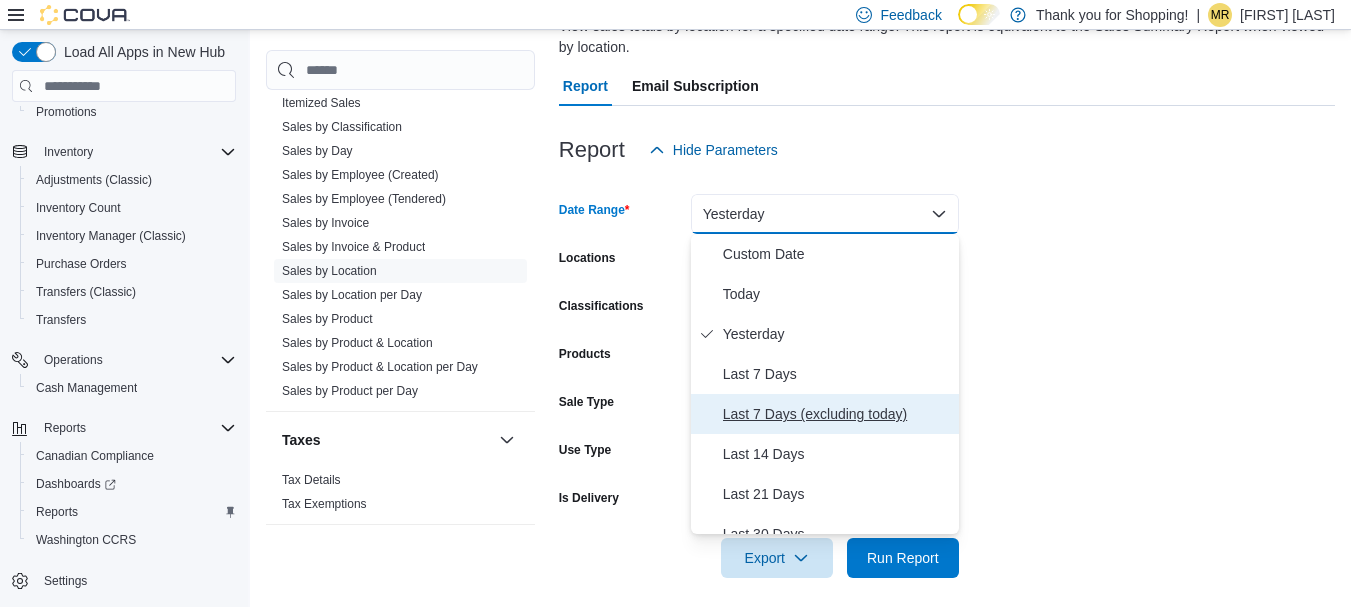 click on "Last 7 Days (excluding today)" at bounding box center (837, 414) 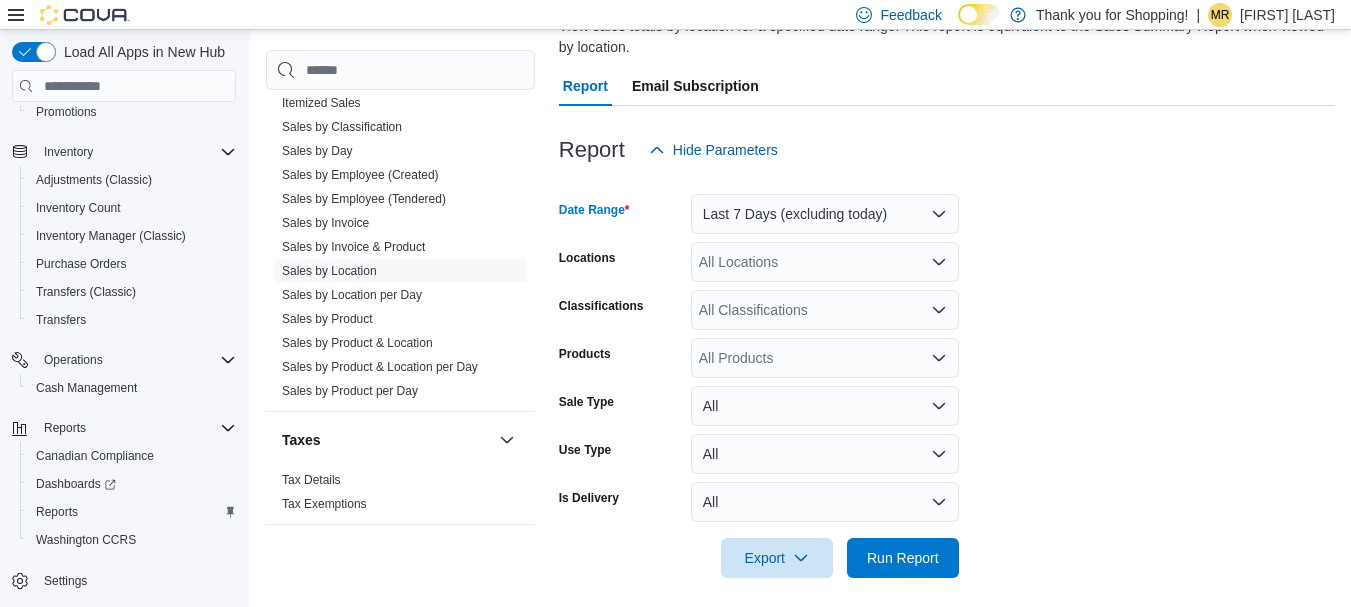 click on "Date Range Last 7 Days (excluding today) Locations All Locations Classifications All Classifications Products All Products Sale Type All Use Type All Is Delivery All Export  Run Report" at bounding box center [947, 374] 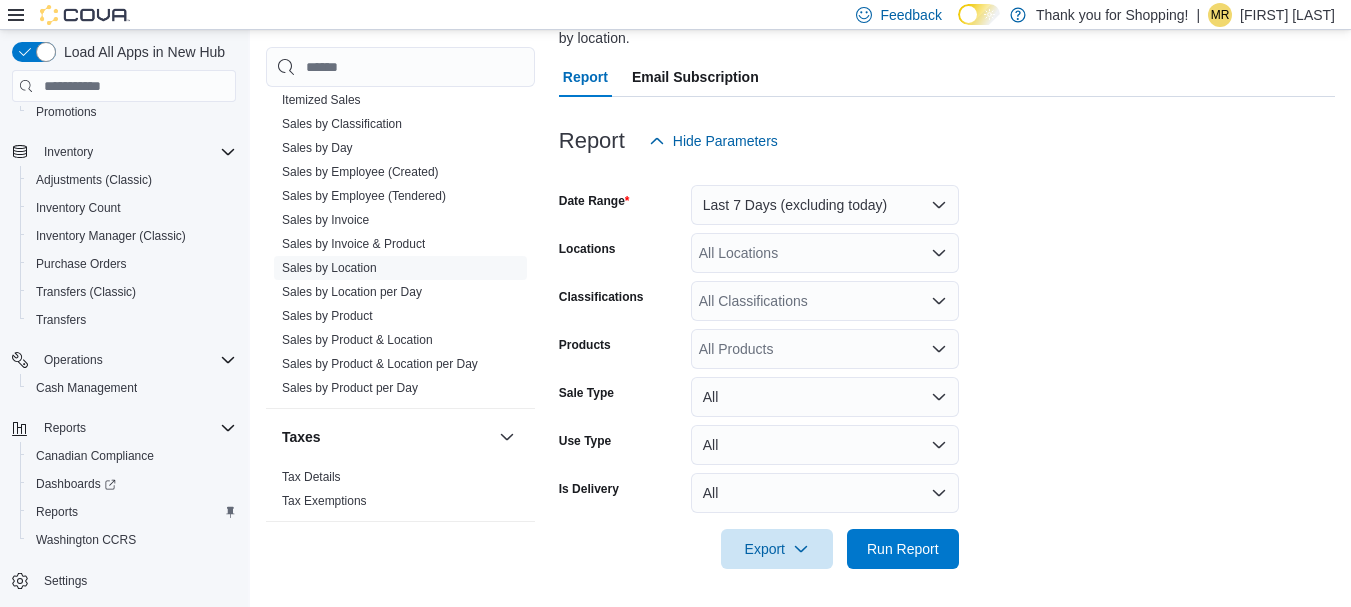 scroll, scrollTop: 178, scrollLeft: 0, axis: vertical 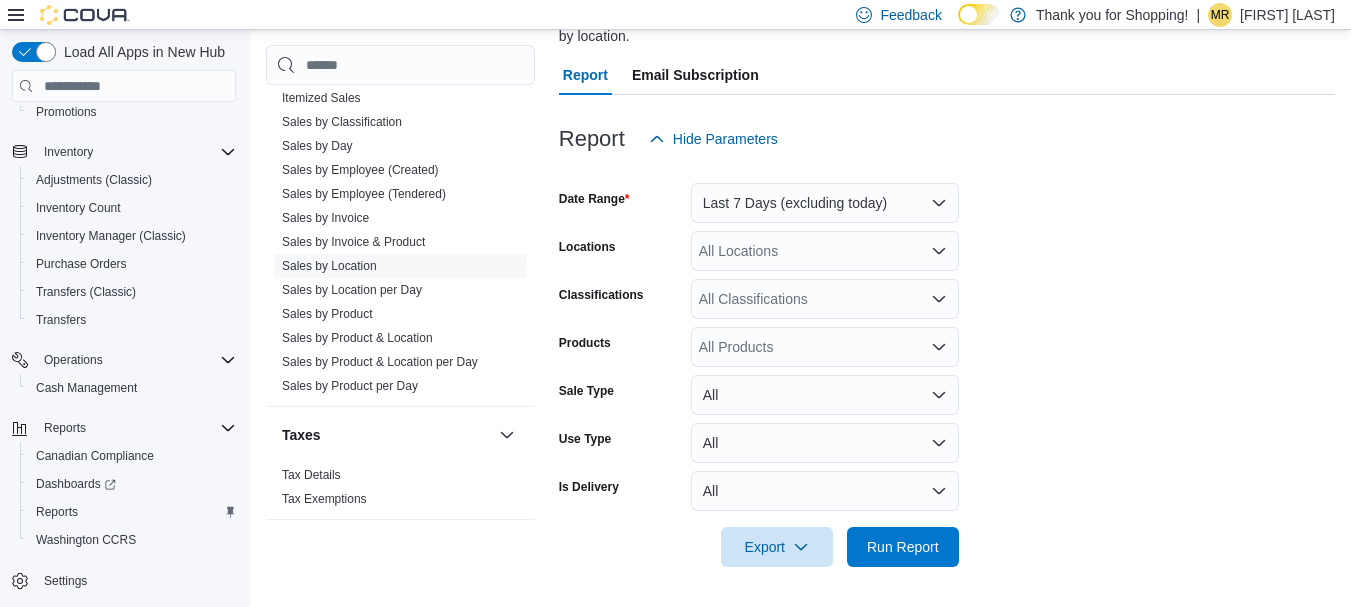 click on "All Locations" at bounding box center (825, 251) 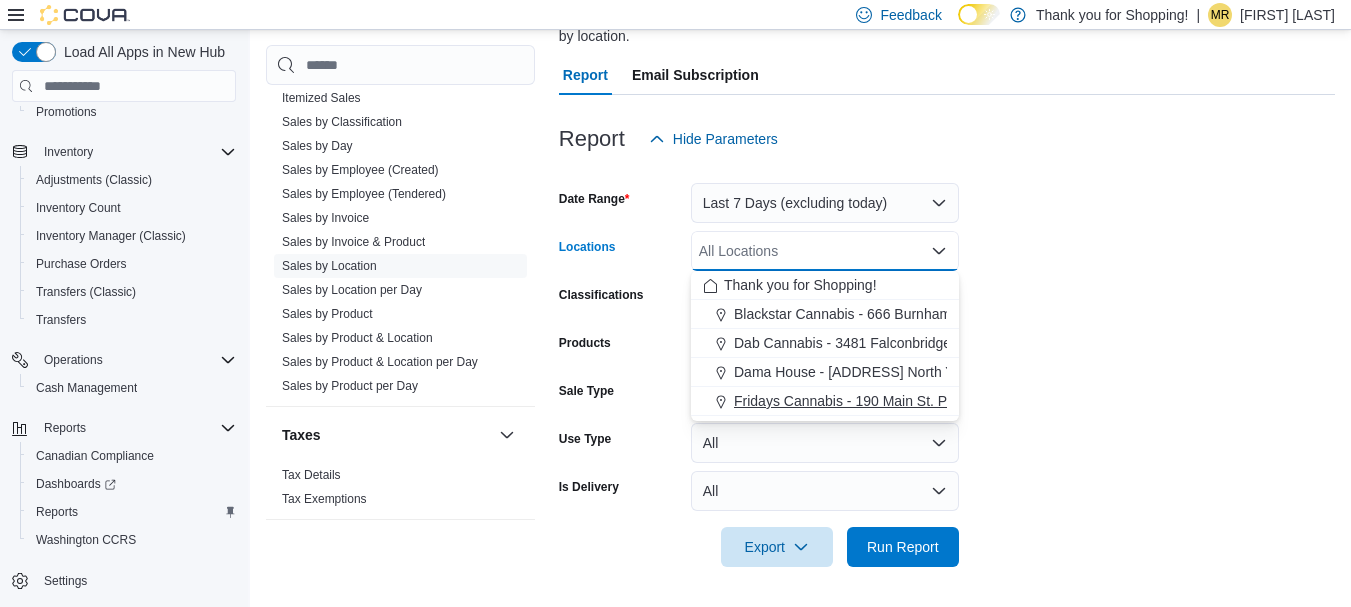 click on "Fridays Cannabis - 190 Main St. Picton" at bounding box center (855, 401) 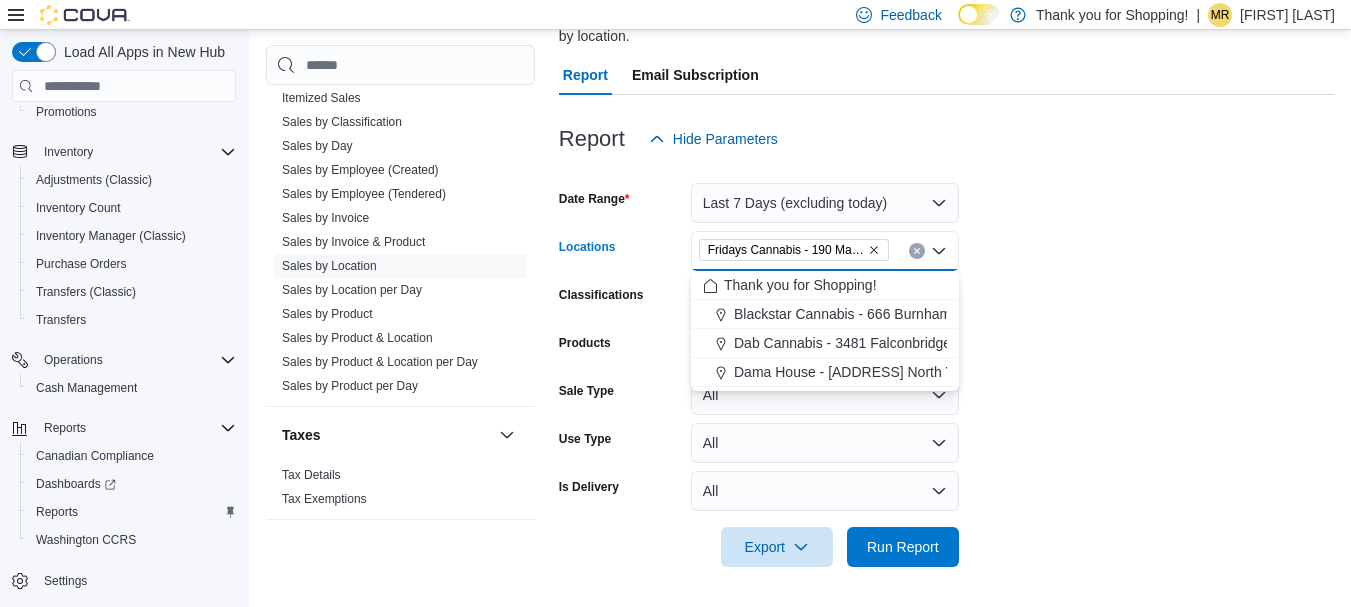 click on "Date Range Last 7 Days (excluding today) Locations Fridays Cannabis - [ADDRESS] Picton Combo box. Selected. Fridays Cannabis - [ADDRESS] Picton. Press Backspace to delete Fridays Cannabis - [ADDRESS] Picton. Combo box input. All Locations. Type some text or, to display a list of choices, press Down Arrow. To exit the list of choices, press Escape. Classifications All Classifications Products All Products Sale Type All Use Type All Is Delivery All Export  Run Report" at bounding box center [947, 363] 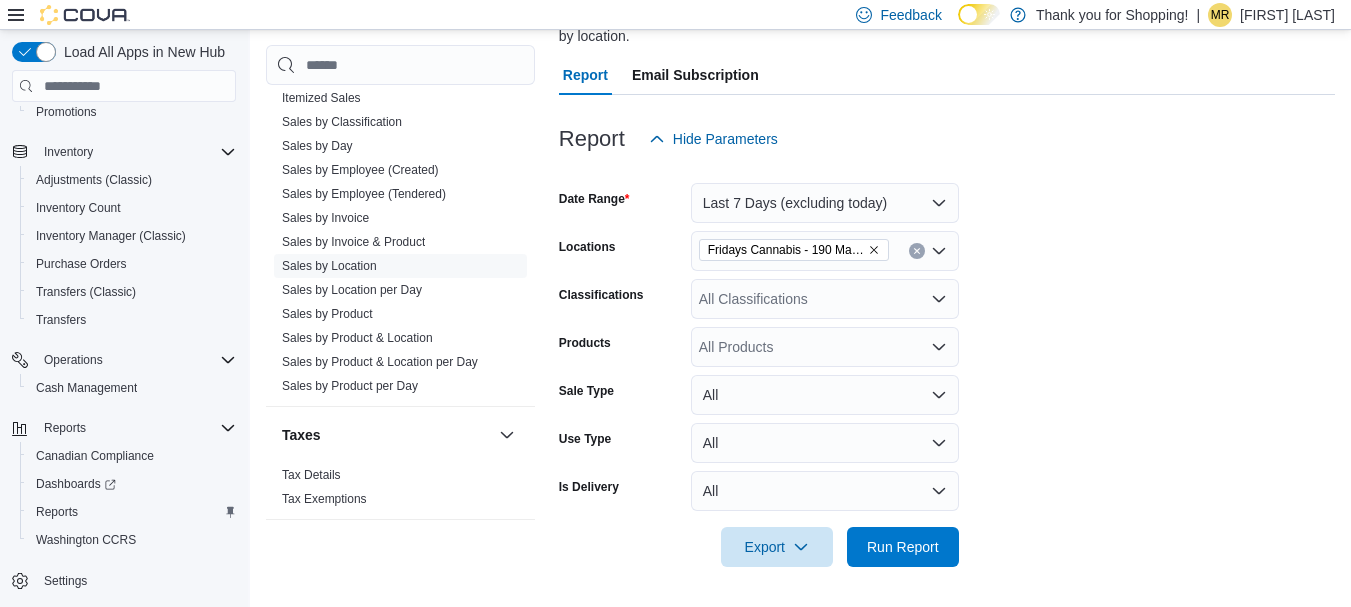 click on "All Classifications" at bounding box center [825, 299] 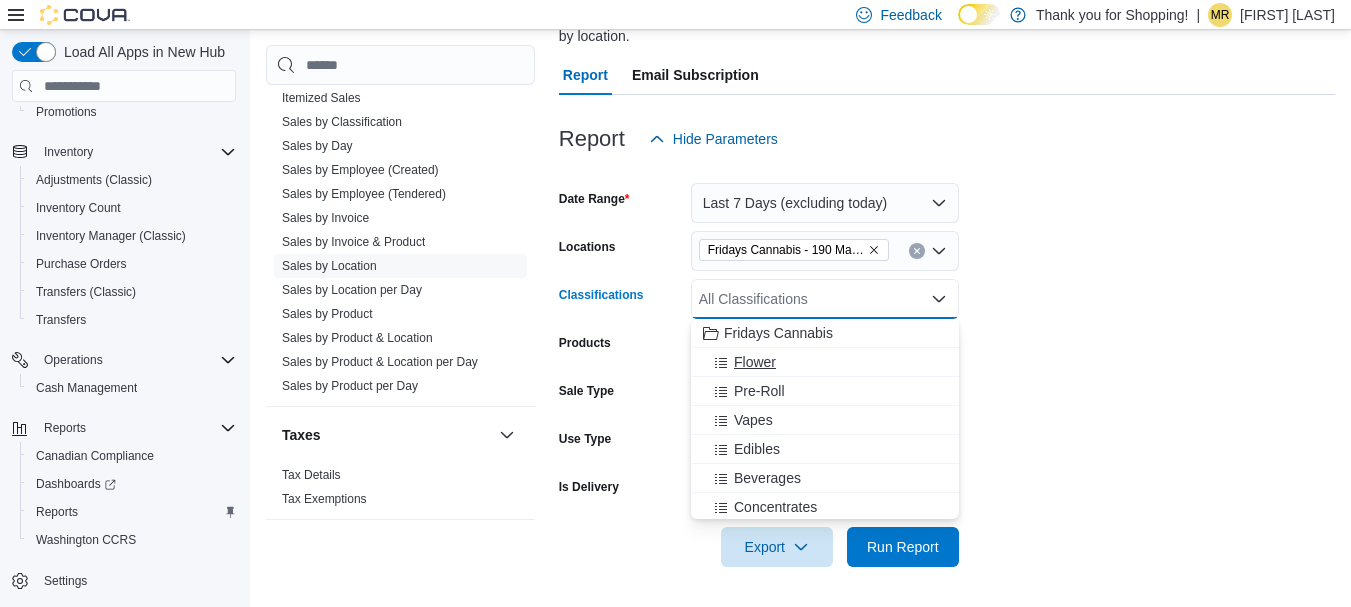 click on "Flower" at bounding box center [755, 362] 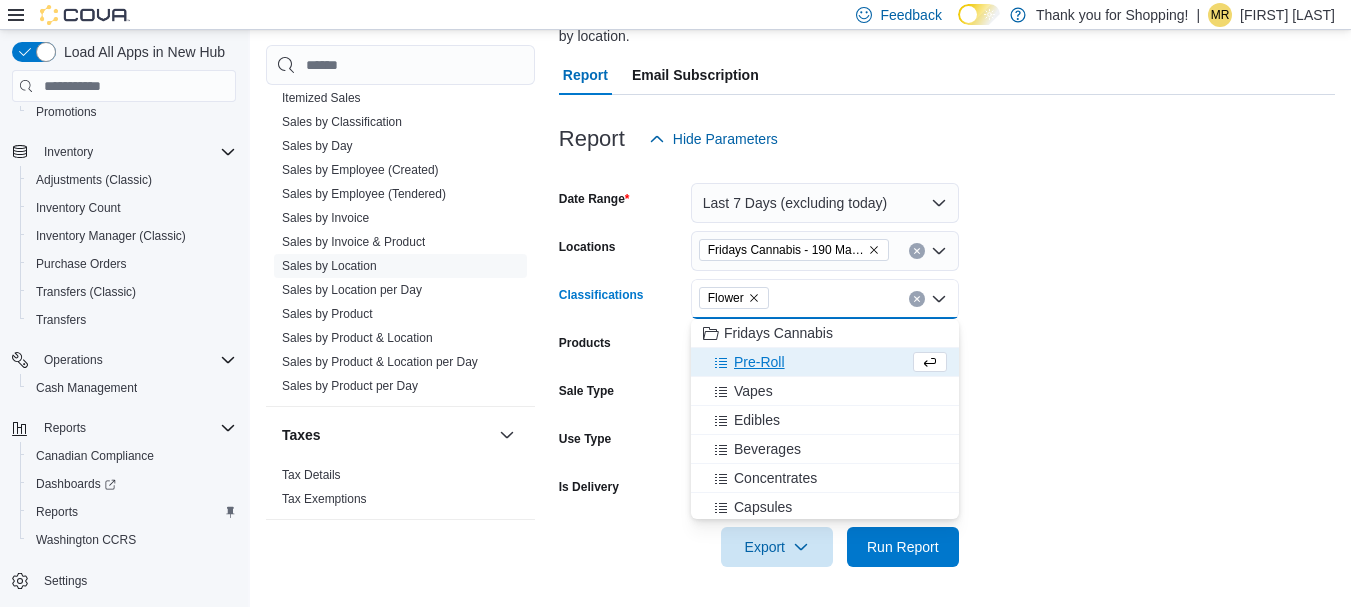 click on "Pre-Roll" at bounding box center [759, 362] 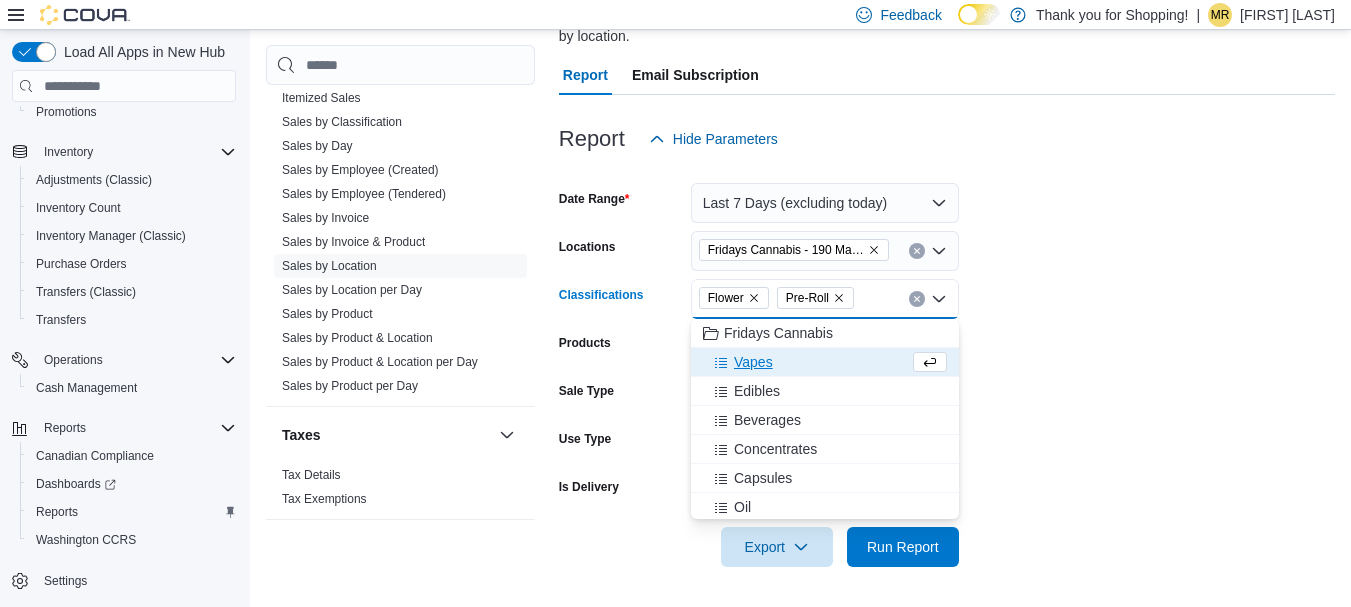 click on "Vapes" at bounding box center [753, 362] 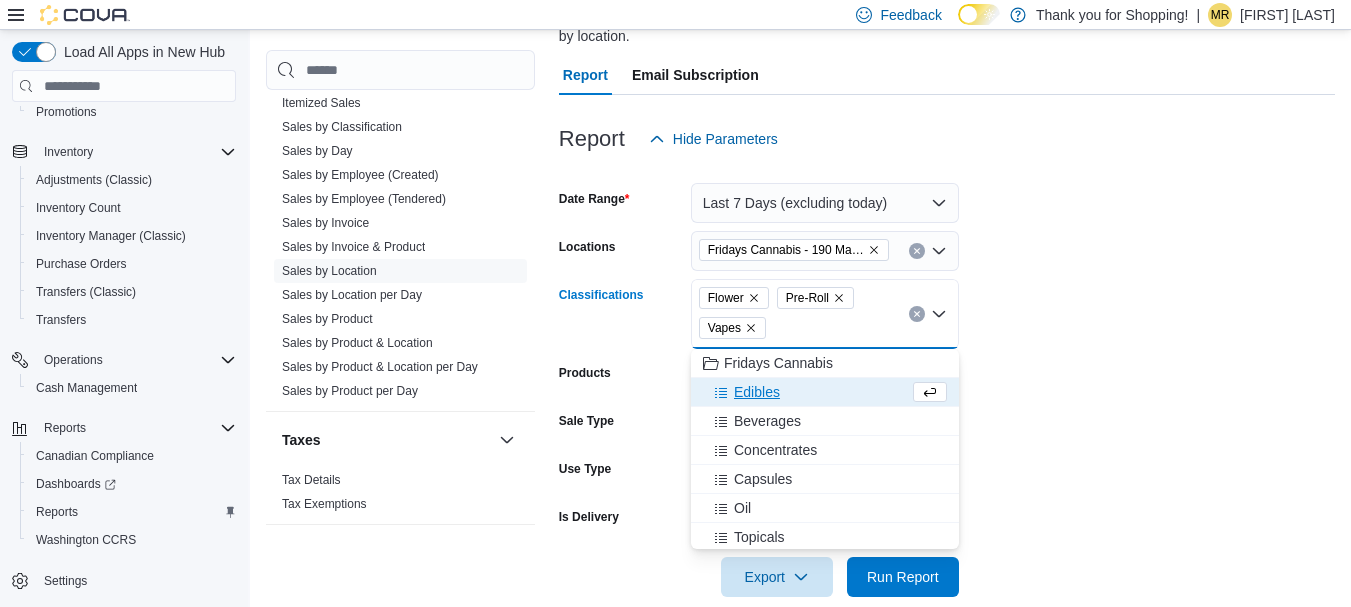click on "Edibles" at bounding box center (757, 392) 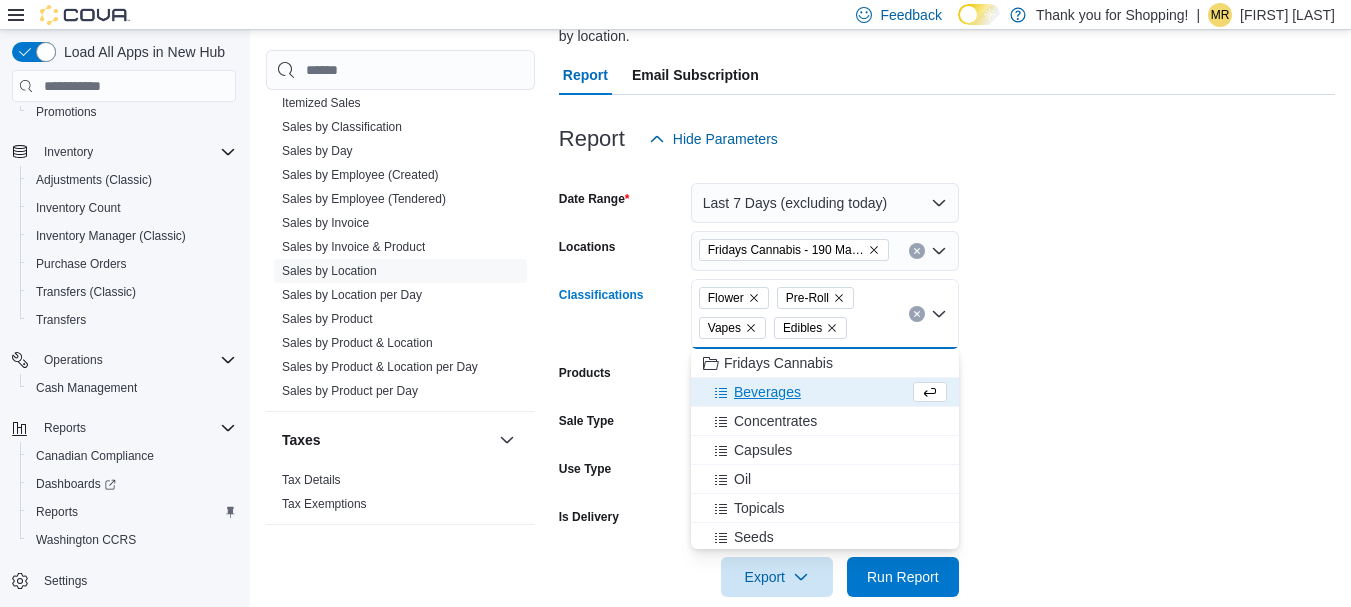 click on "Beverages" at bounding box center [767, 392] 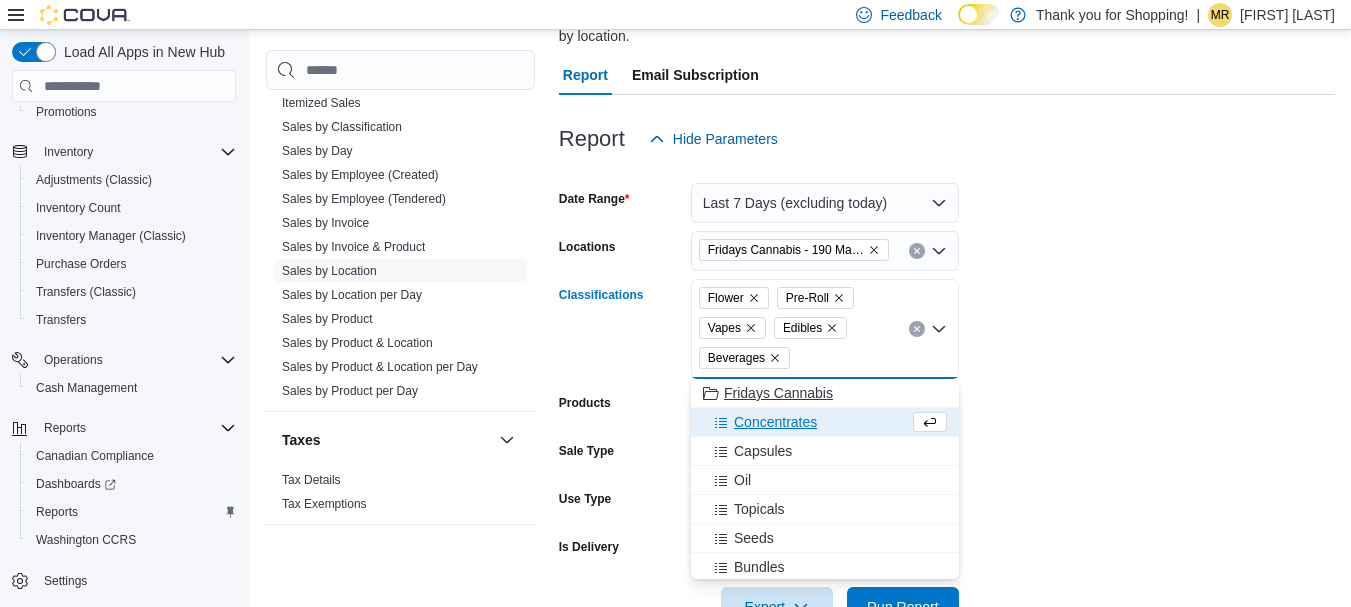 click on "Concentrates" at bounding box center (775, 422) 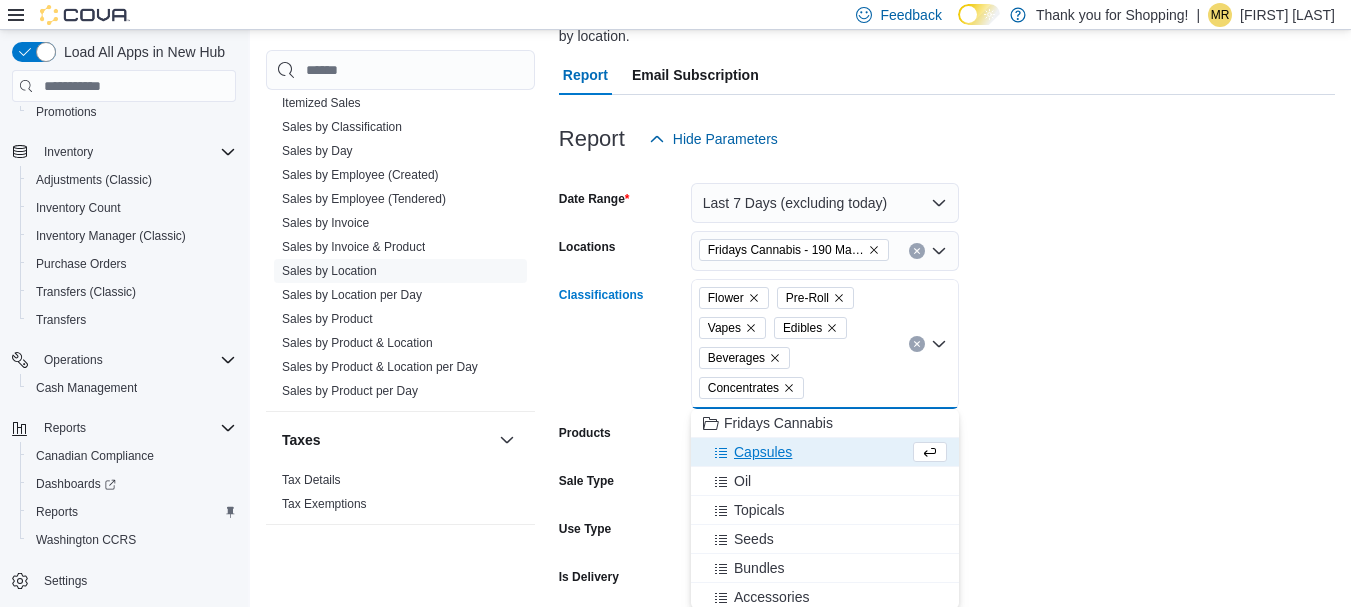 click on "Capsules" at bounding box center (763, 452) 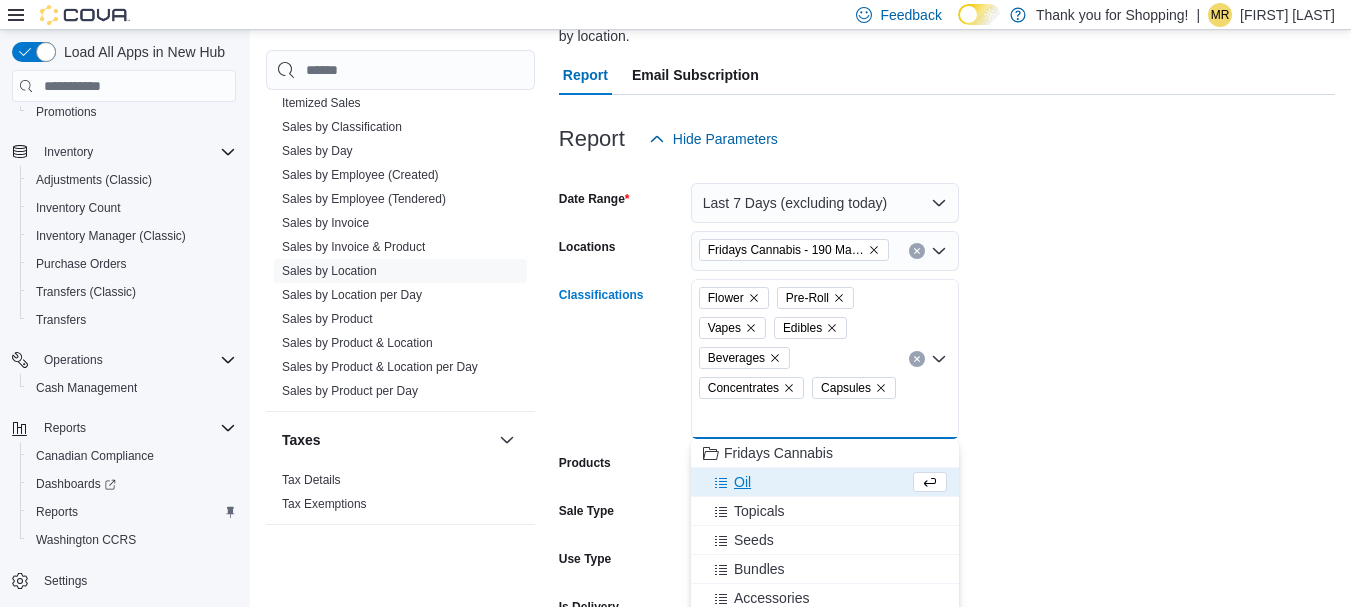 click on "Oil" at bounding box center [742, 482] 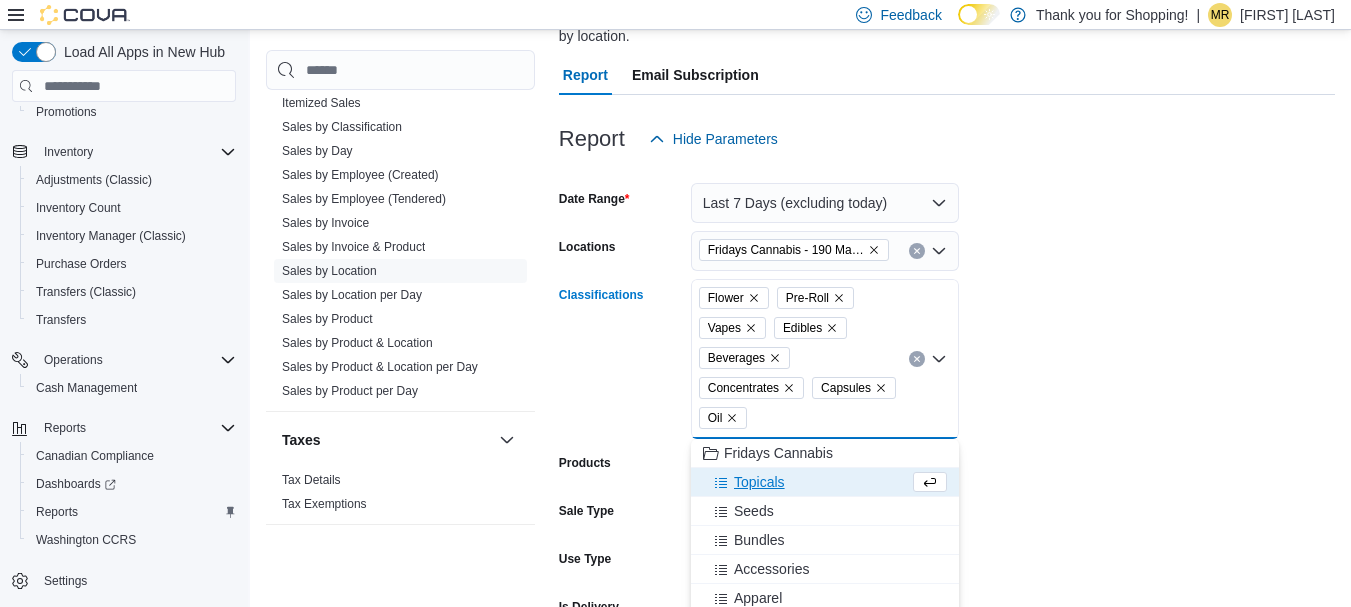 click on "Topicals" at bounding box center (759, 482) 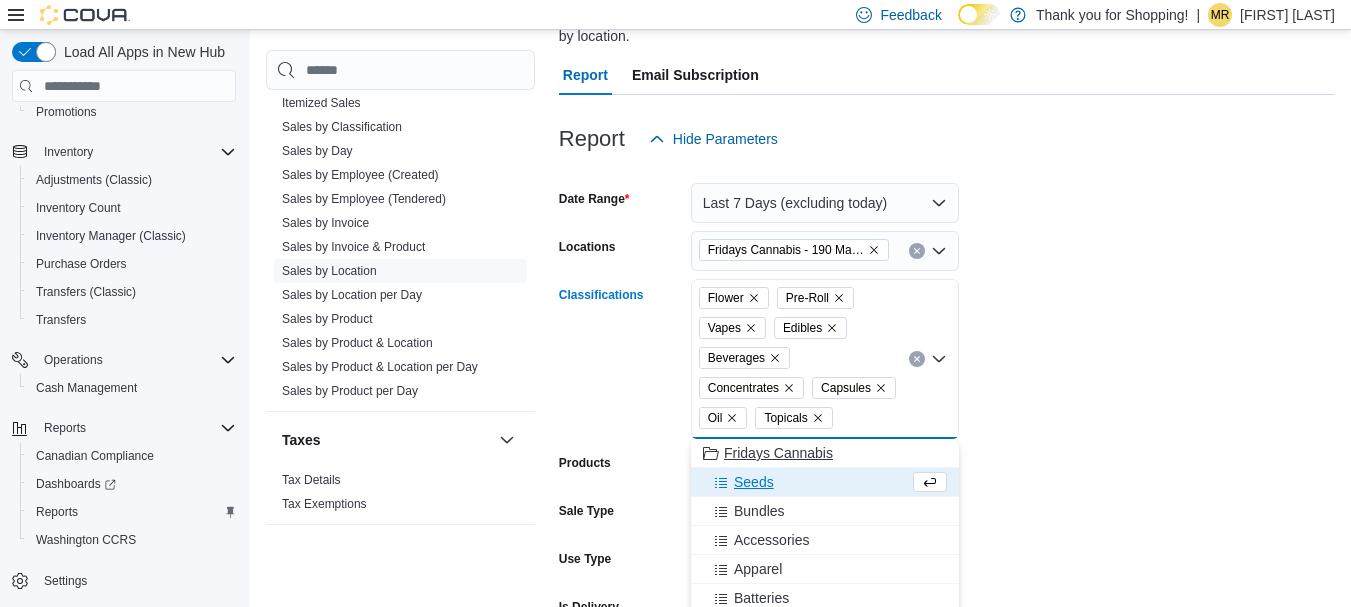 click on "Seeds" at bounding box center [754, 482] 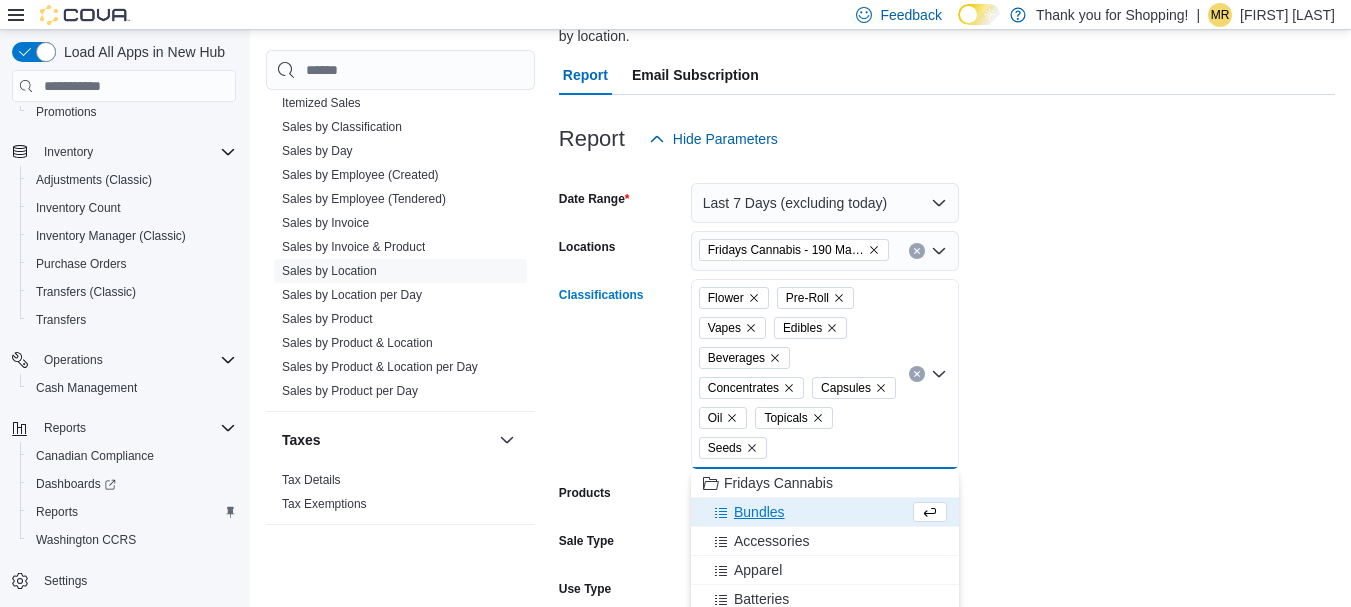 click on "Date Range Last 7 Days (excluding today) Locations Fridays Cannabis - [ADDRESS] Picton Classifications Flower Pre-Roll Vapes Edibles Beverages Concentrates Capsules Oil Topicals Seeds Combo box. Selected. Flower, Pre-Roll, Vapes, Edibles, Beverages, Concentrates, Capsules, Oil, Topicals, Seeds. Press Backspace to delete Seeds. Combo box input. All Classifications. Type some text or, to display a list of choices, press Down Arrow. To exit the list of choices, press Escape. Products All Products Sale Type All Use Type All Is Delivery All Export  Run Report" at bounding box center [947, 438] 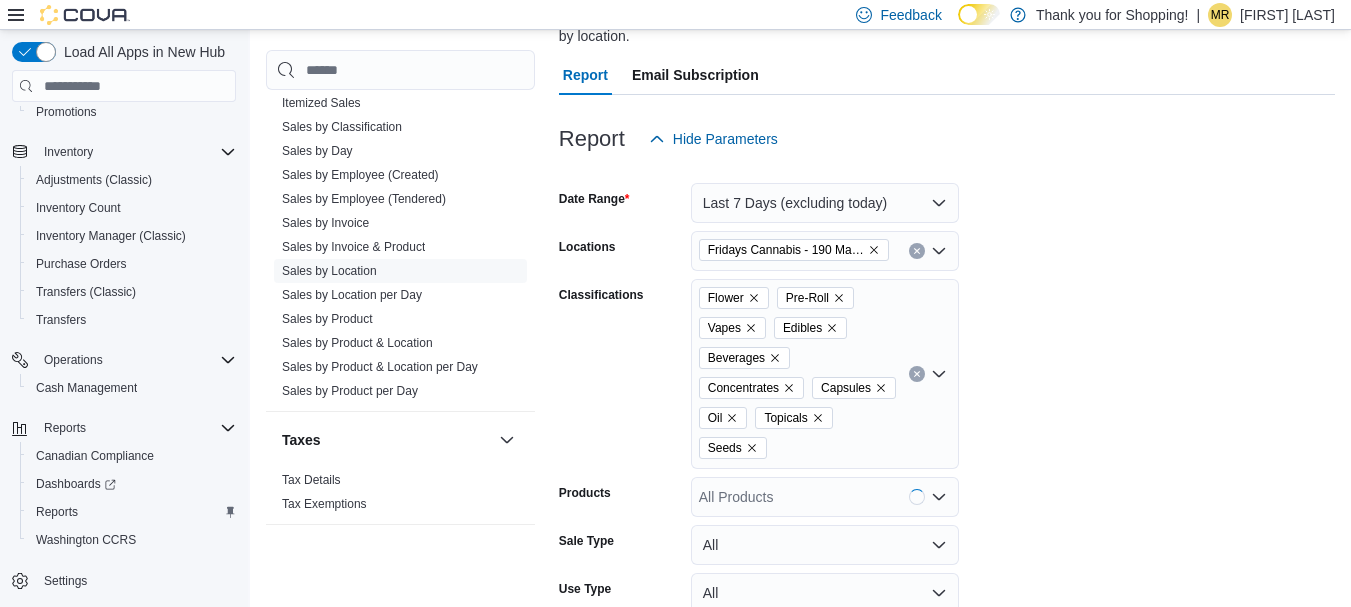 scroll, scrollTop: 328, scrollLeft: 0, axis: vertical 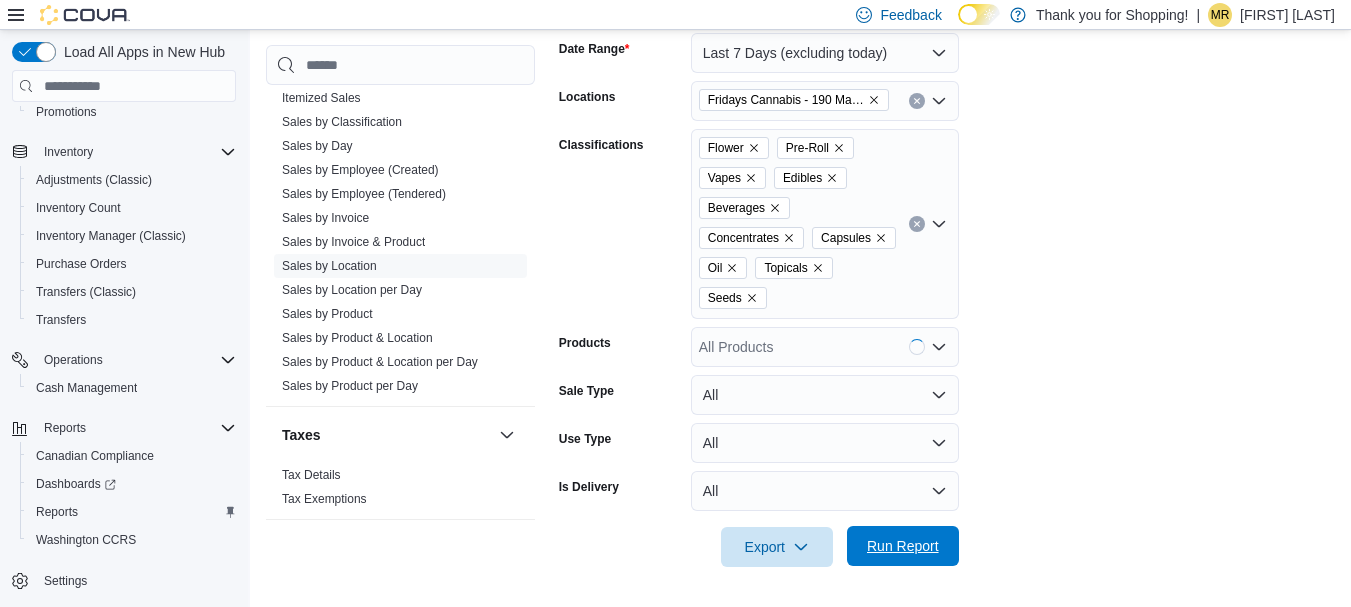 click on "Run Report" at bounding box center (903, 546) 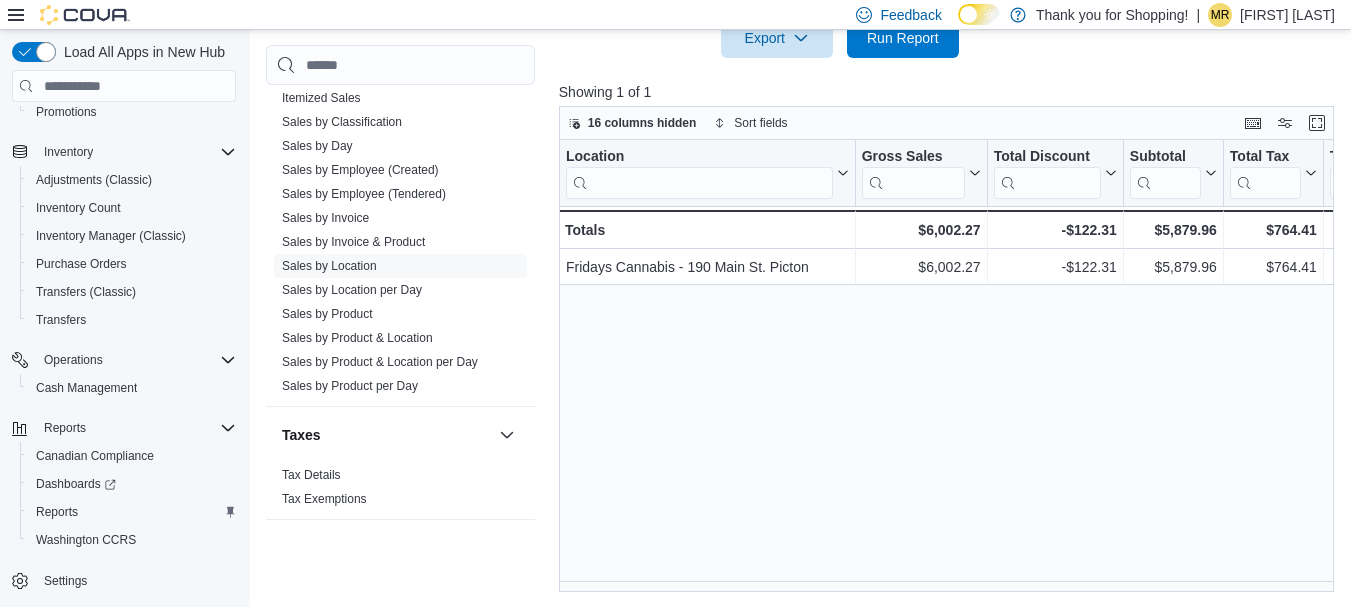 scroll, scrollTop: 838, scrollLeft: 0, axis: vertical 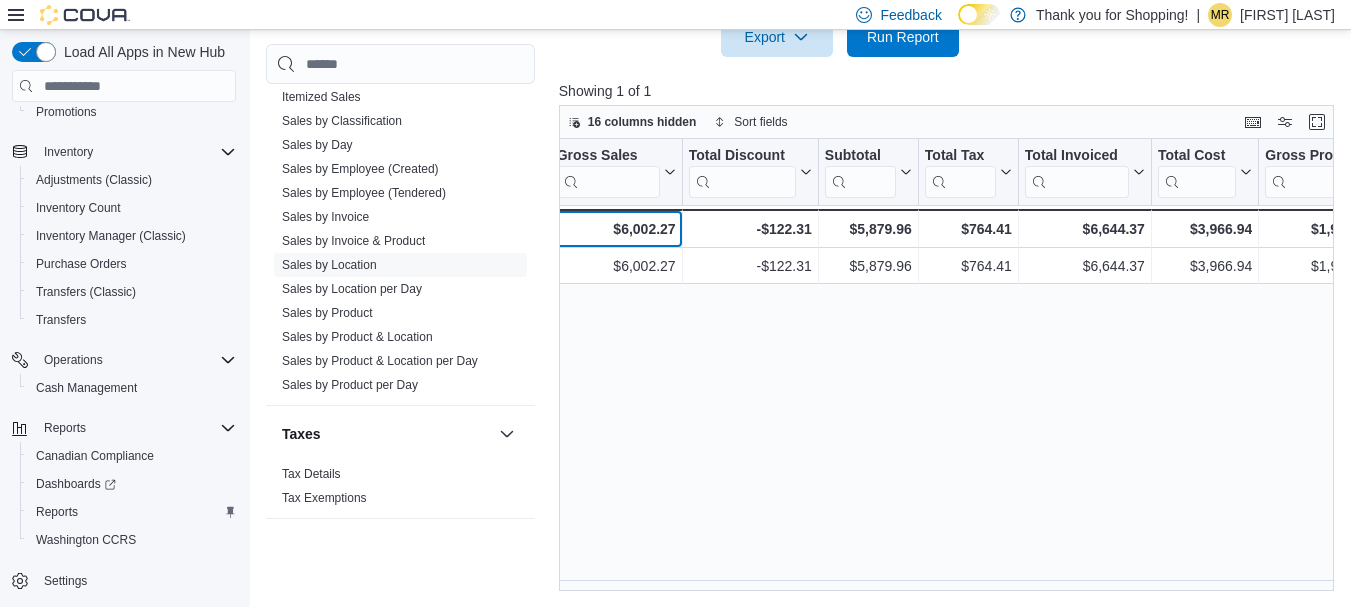 click on "$6,002.27" at bounding box center (616, 229) 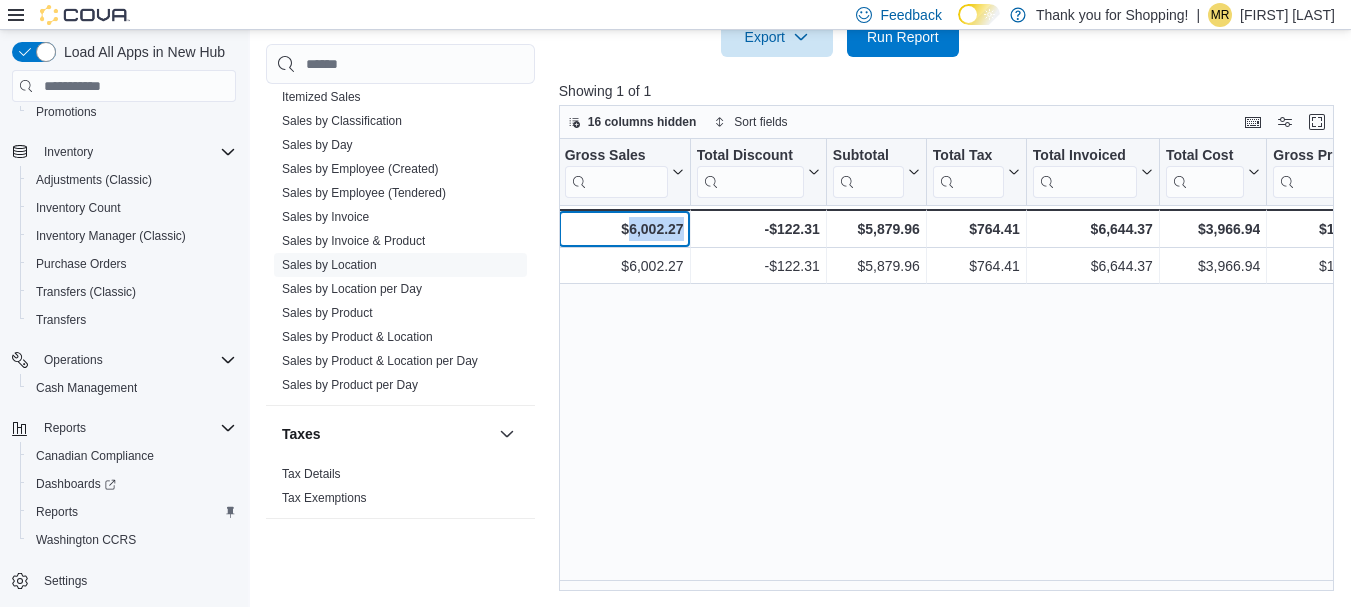 click on "$6,002.27" at bounding box center (624, 229) 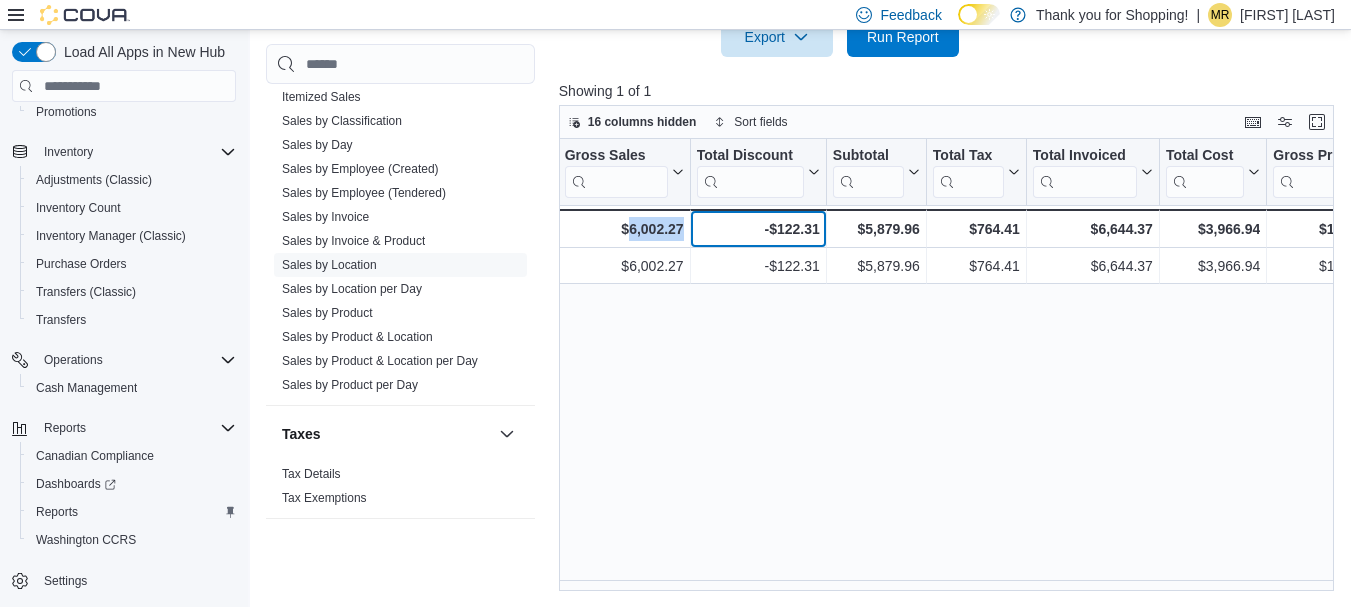 click on "-$122.31" at bounding box center (757, 229) 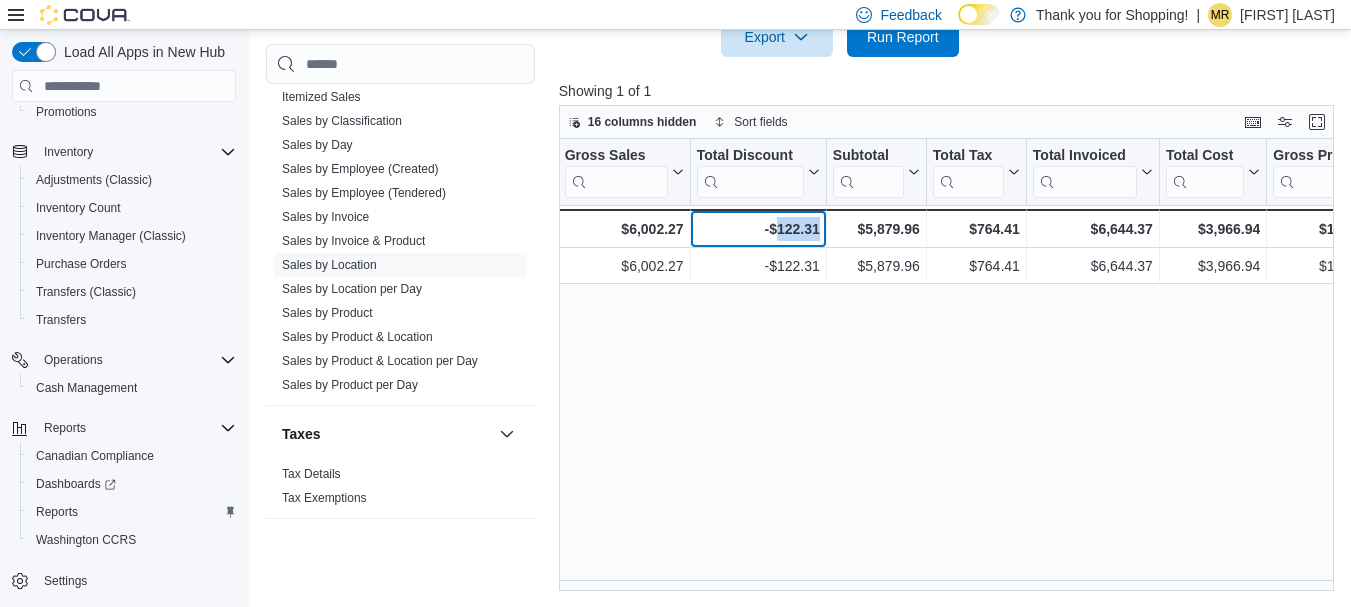 click on "-$122.31" at bounding box center [757, 229] 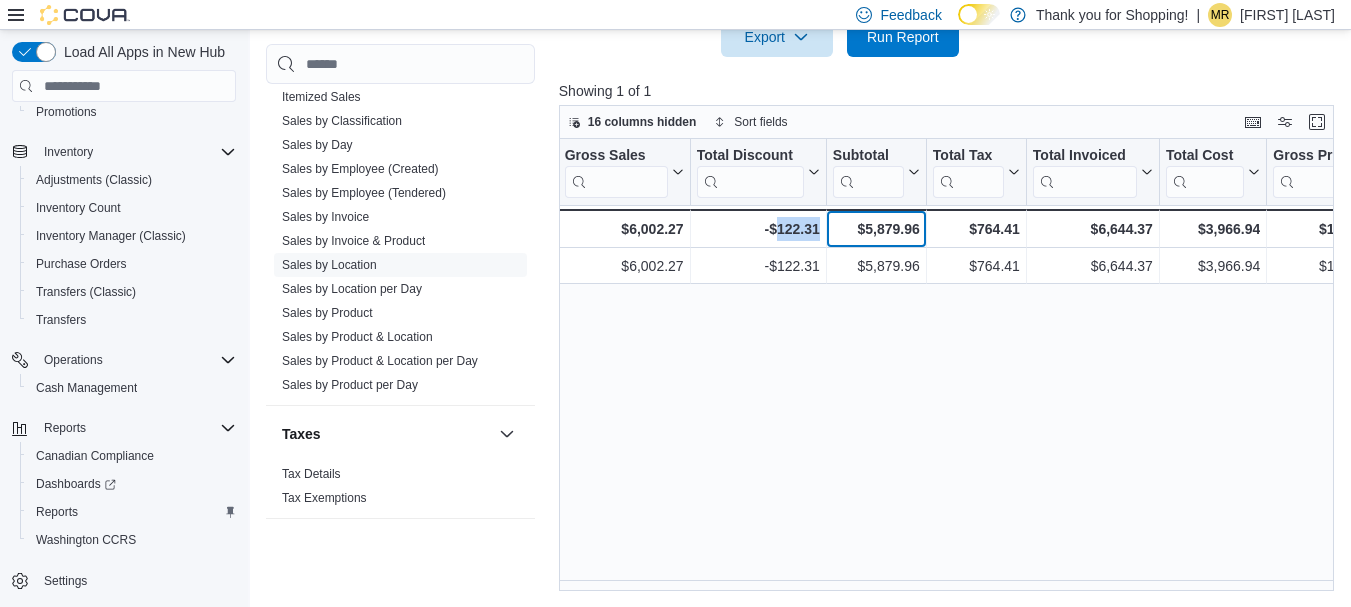 click on "$5,879.96" at bounding box center [876, 229] 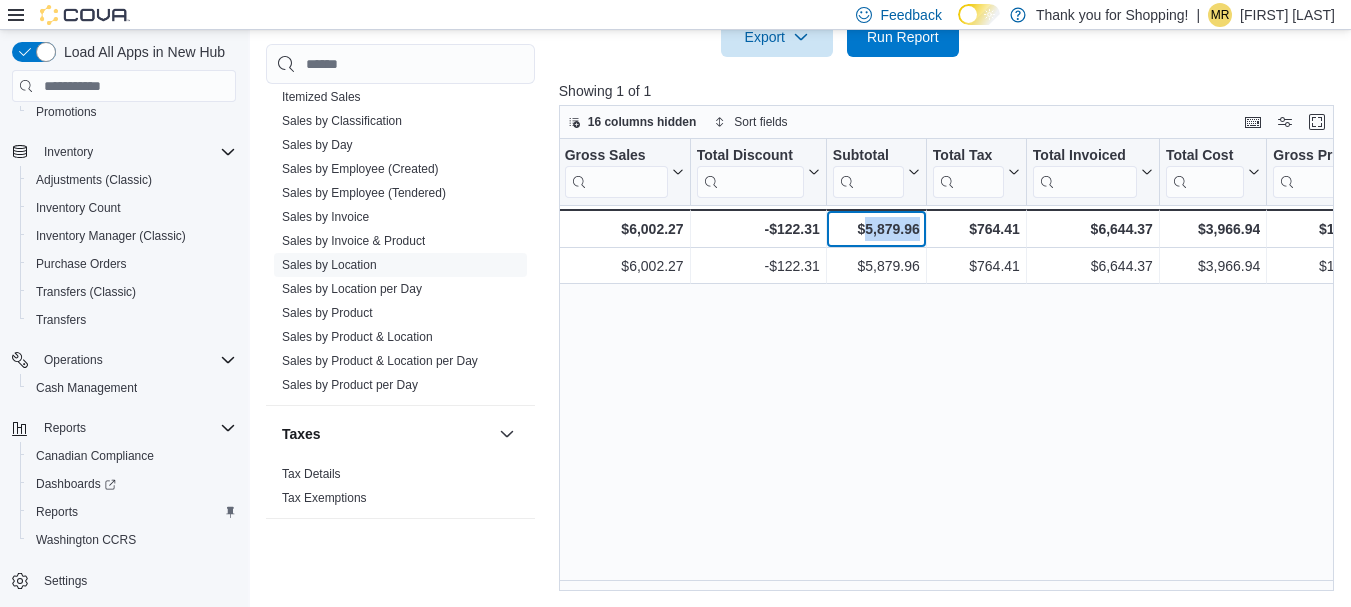 click on "$5,879.96" at bounding box center [876, 229] 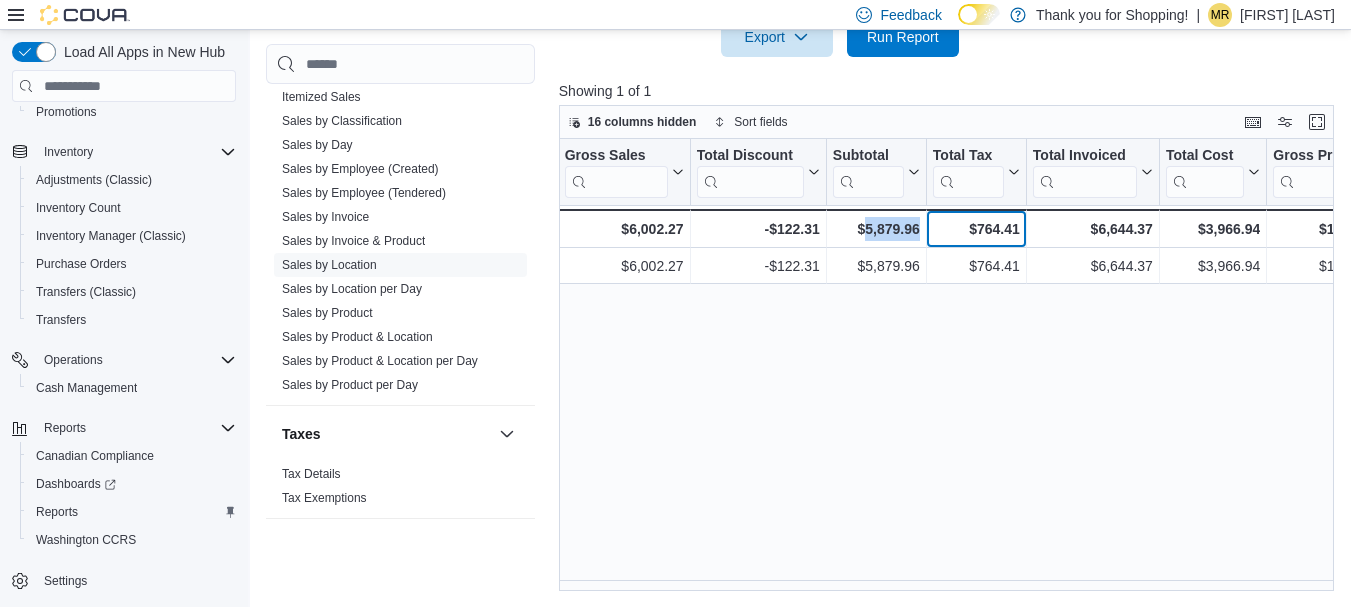 click on "$764.41" at bounding box center (976, 229) 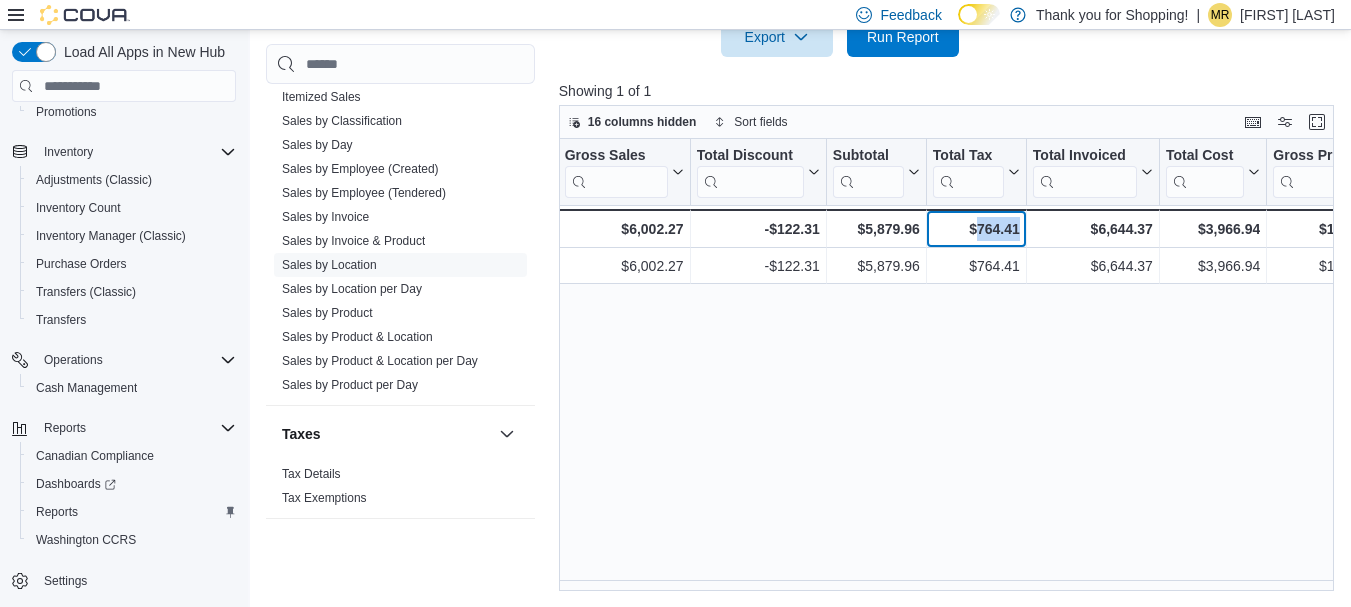 click on "$764.41" at bounding box center [976, 229] 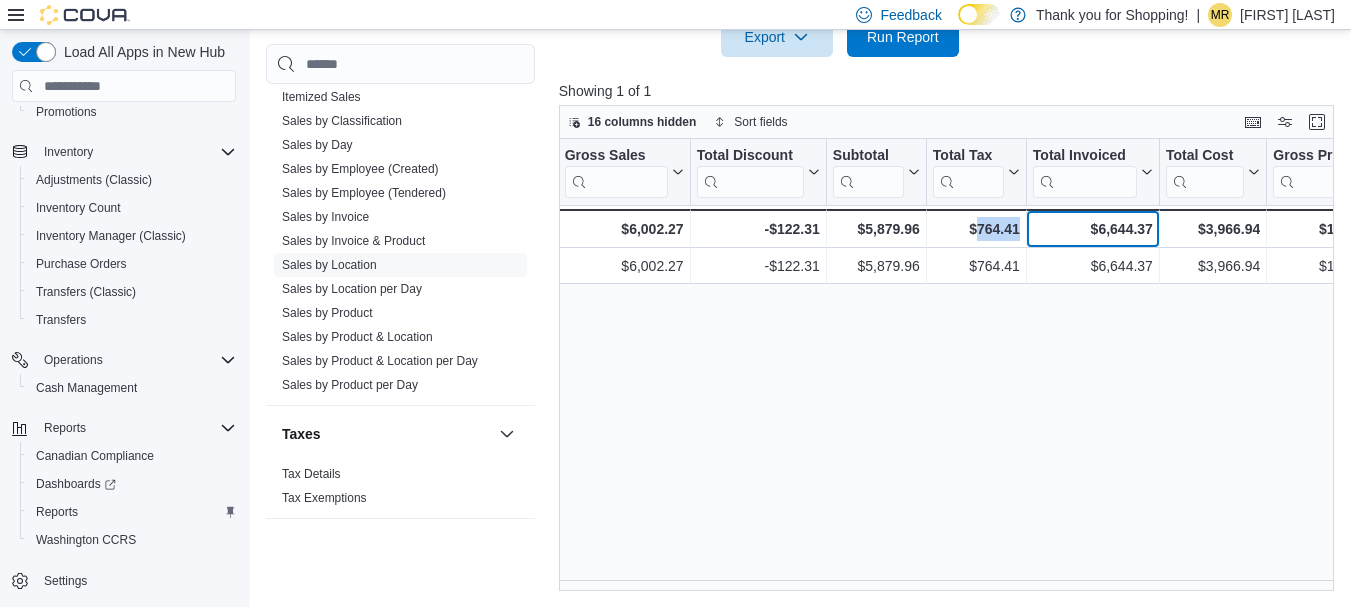 click on "$6,644.37" at bounding box center (1093, 229) 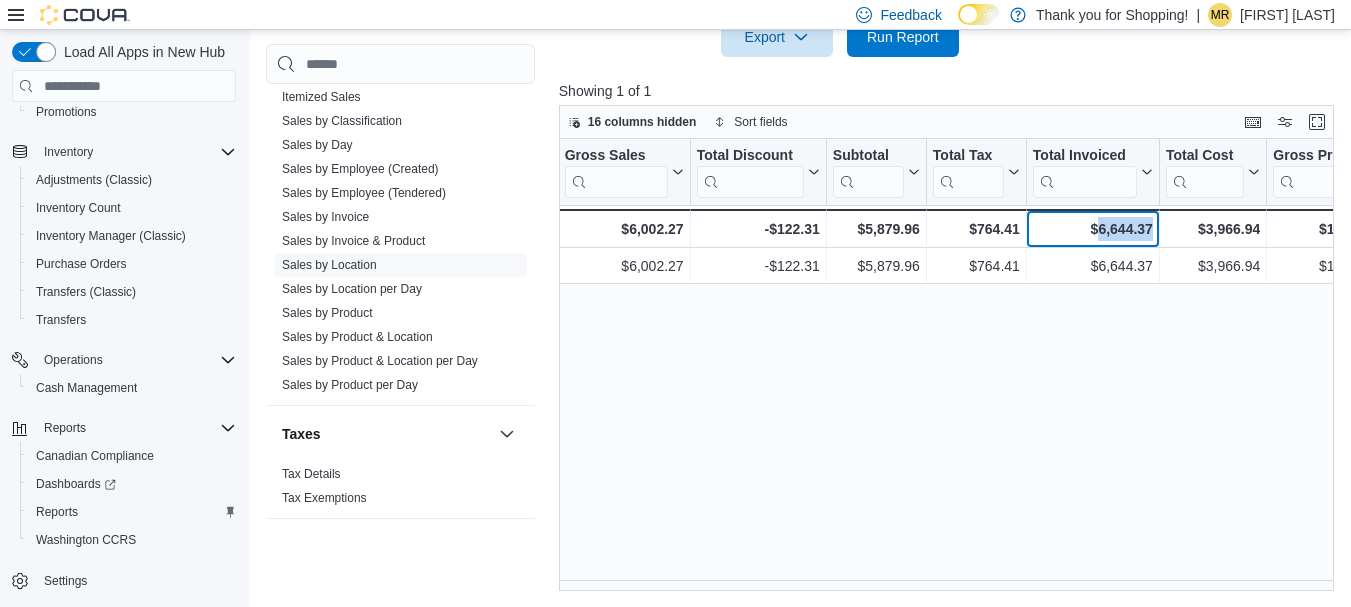 click on "$6,644.37" at bounding box center (1093, 229) 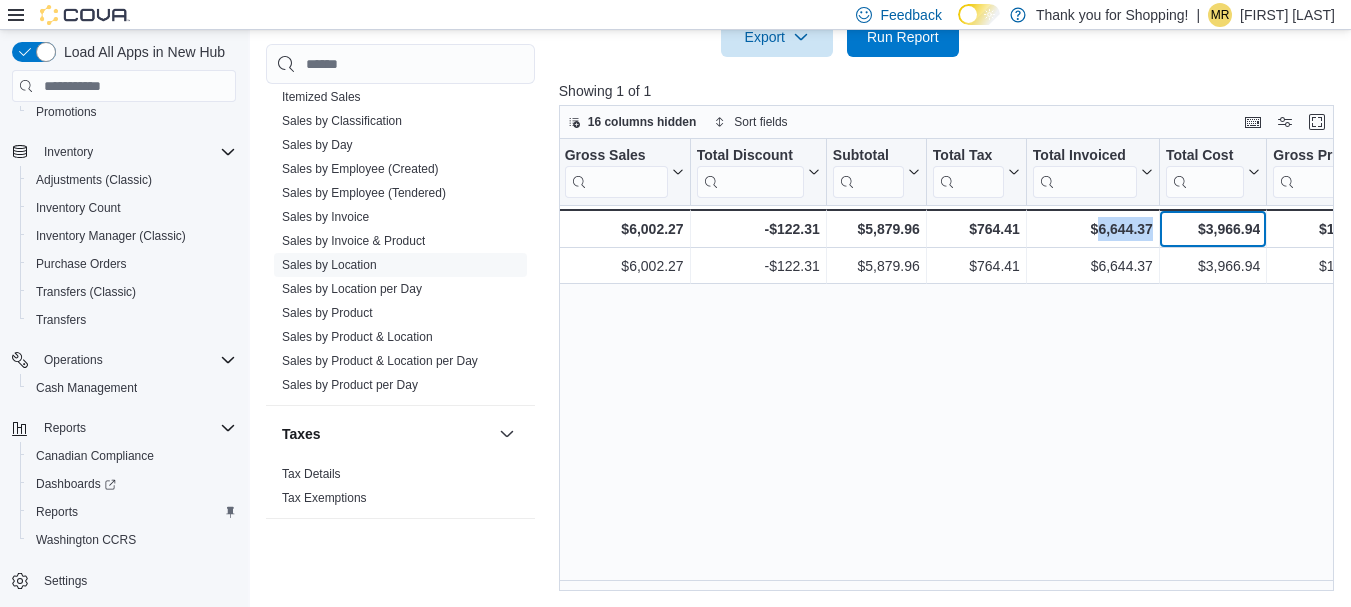 click on "$3,966.94" at bounding box center (1213, 229) 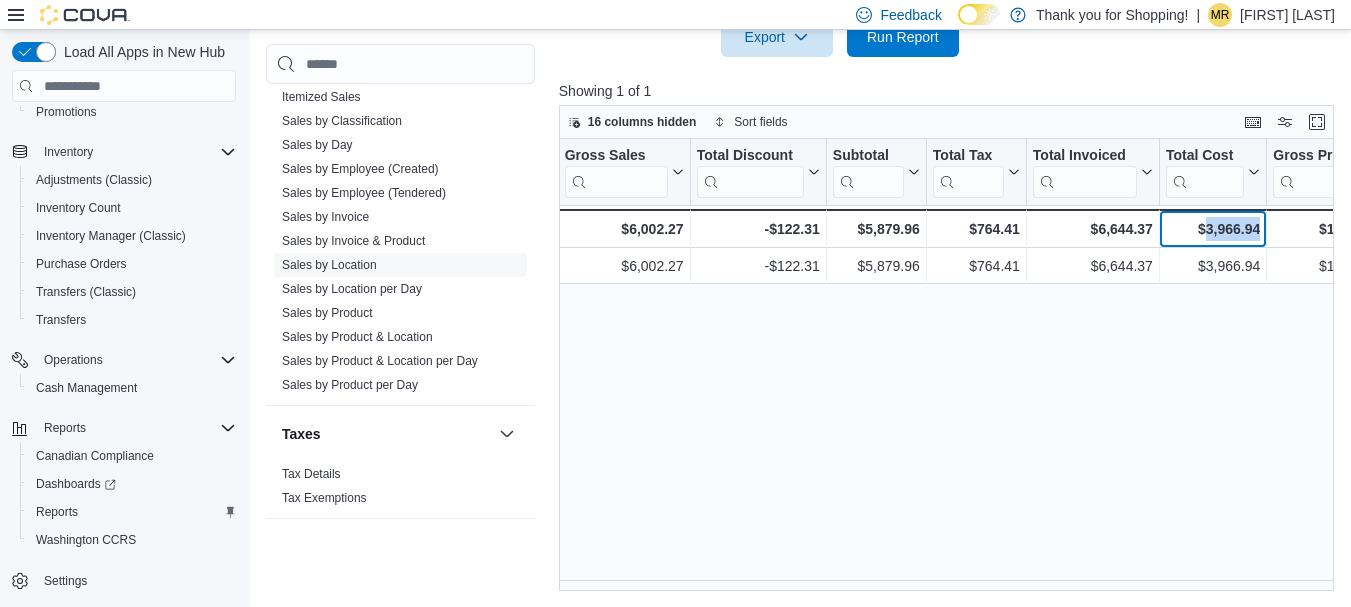 click on "$3,966.94" at bounding box center (1213, 229) 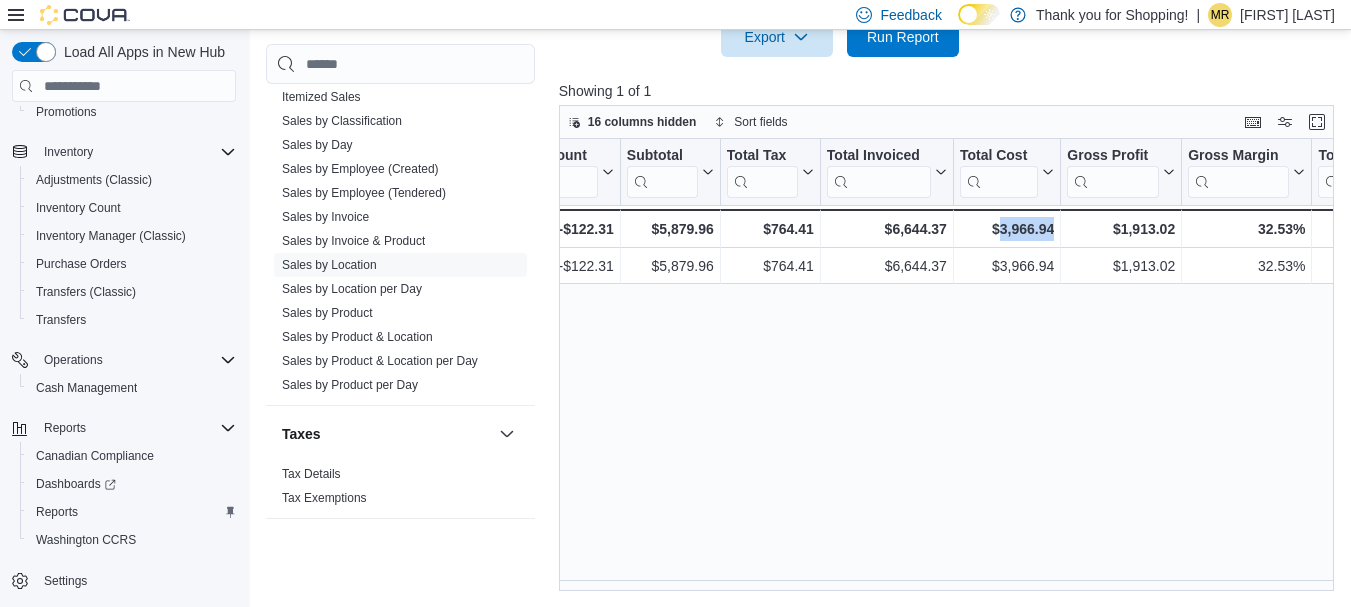 scroll, scrollTop: 0, scrollLeft: 547, axis: horizontal 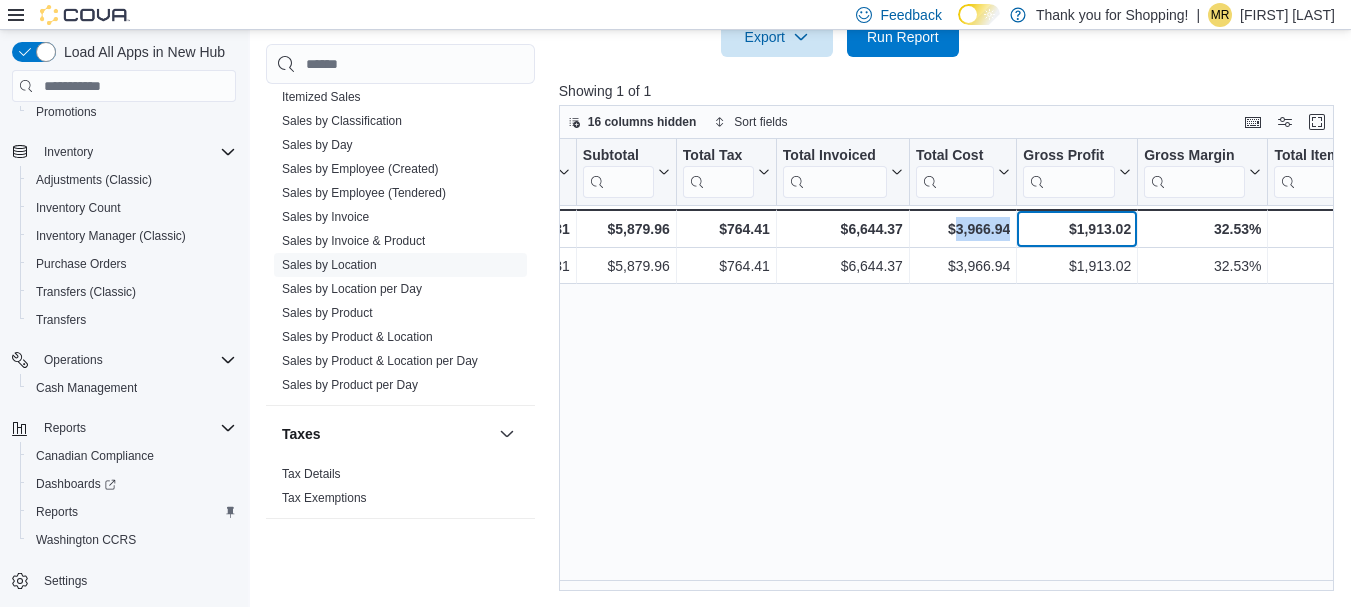 click on "$1,913.02" at bounding box center [1077, 229] 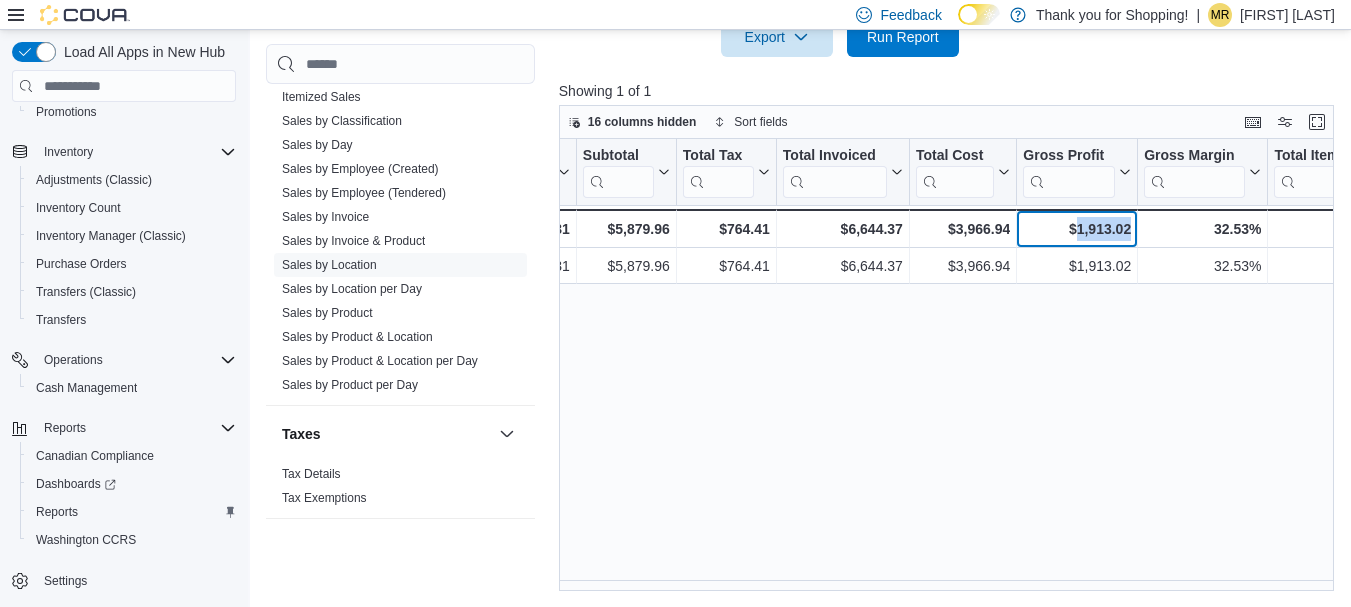 click on "$1,913.02" at bounding box center (1077, 229) 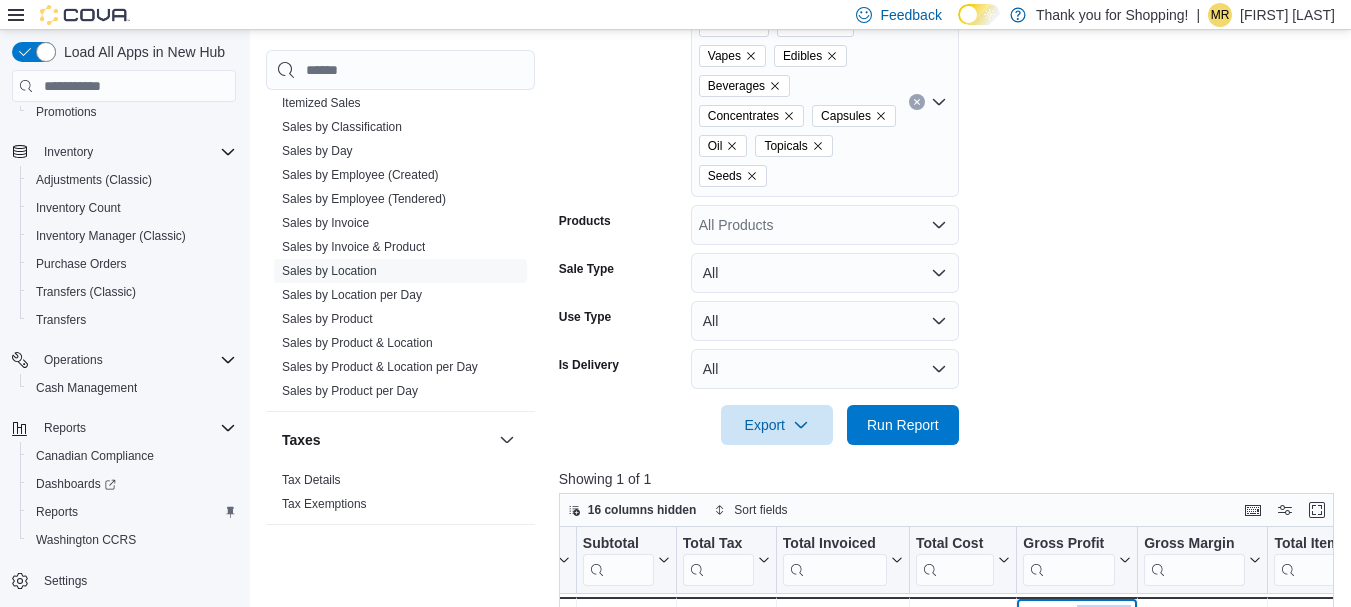 scroll, scrollTop: 138, scrollLeft: 0, axis: vertical 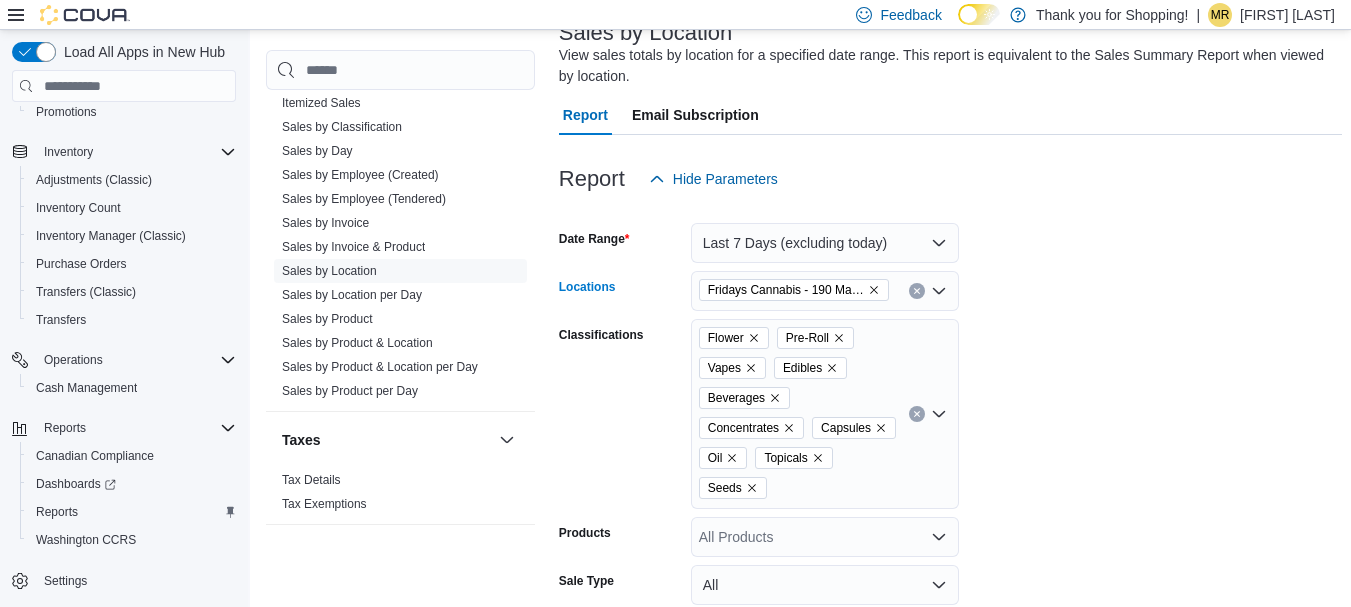 click 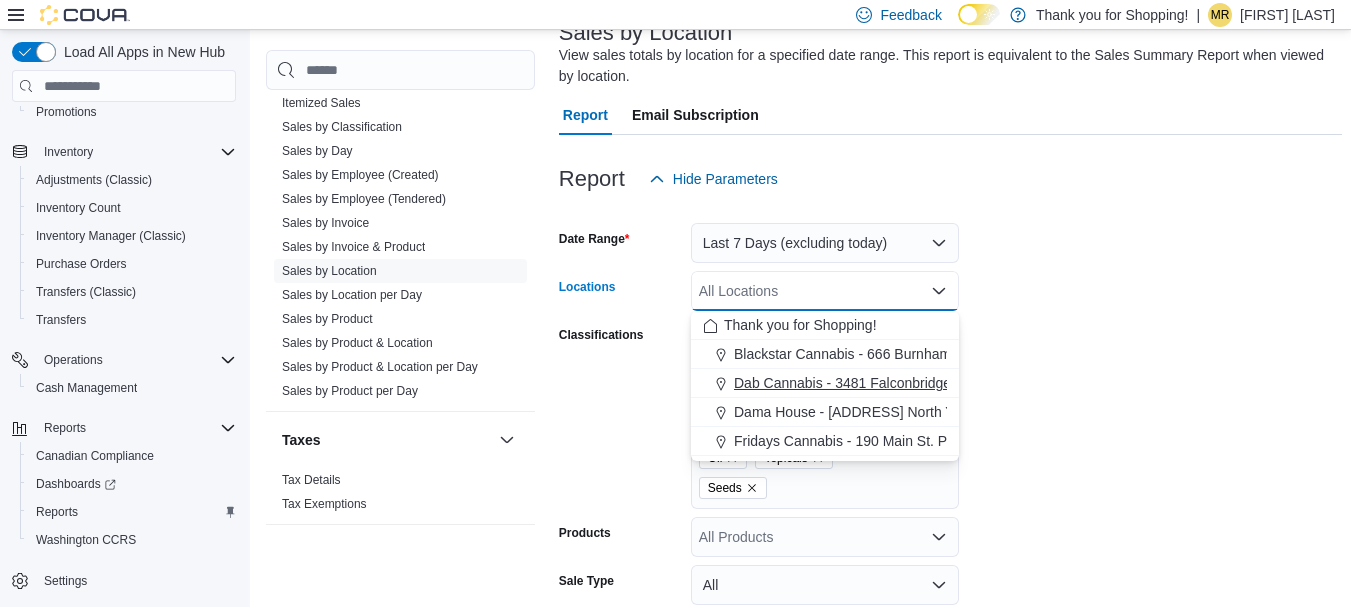 click on "Dab Cannabis - 3481 Falconbridge Hwy" at bounding box center (858, 383) 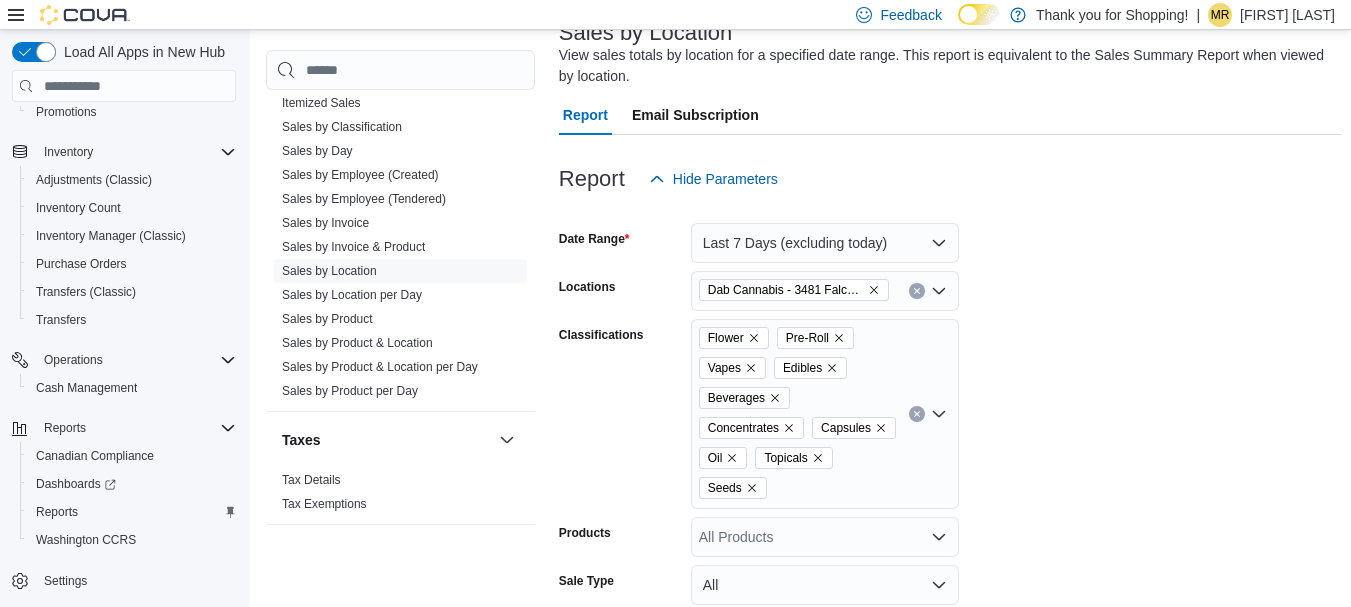 click on "Date Range Last 7 Days (excluding today) Locations Dab Cannabis - [ADDRESS] Classifications Flower Pre-Roll Vapes Edibles Beverages Concentrates Capsules Oil Topicals Seeds Products All Products Sale Type All Use Type All Is Delivery All Export  Run Report" at bounding box center [950, 478] 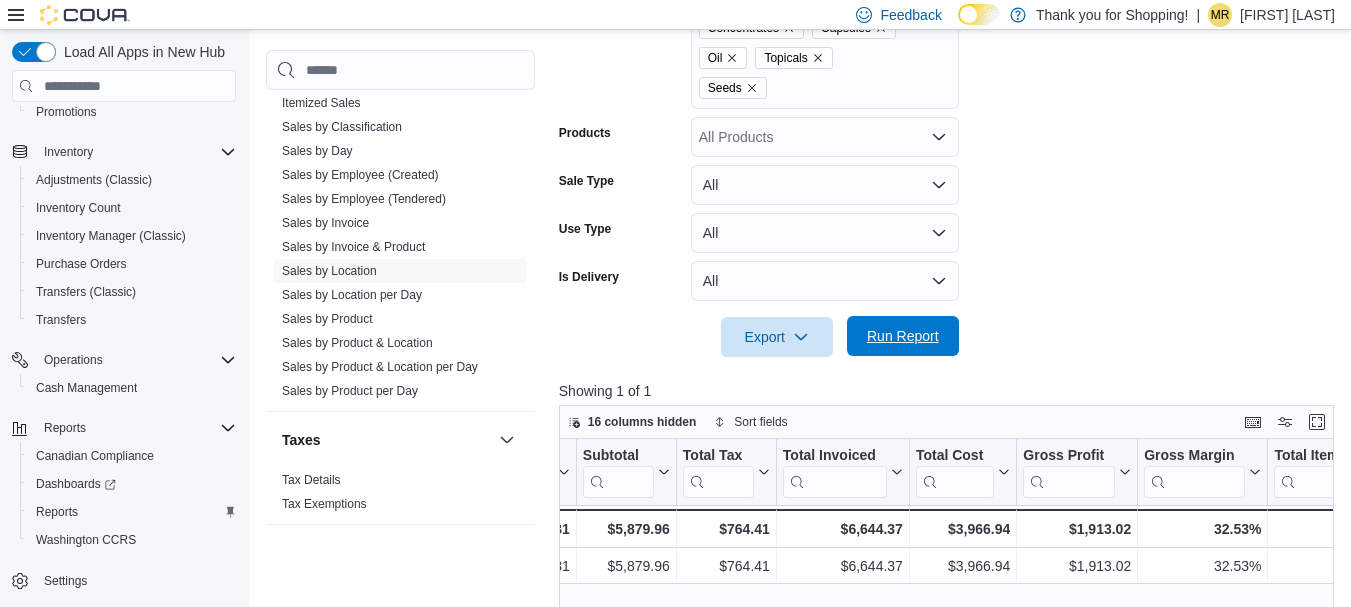 click on "Run Report" at bounding box center (903, 336) 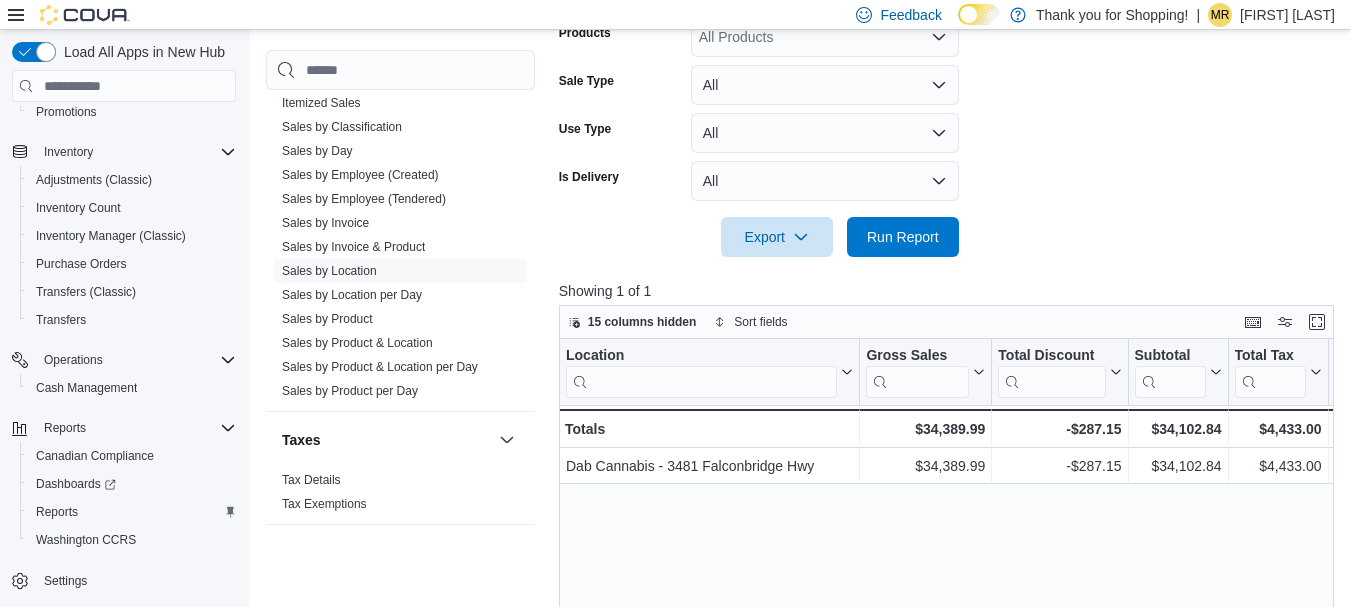scroll, scrollTop: 838, scrollLeft: 0, axis: vertical 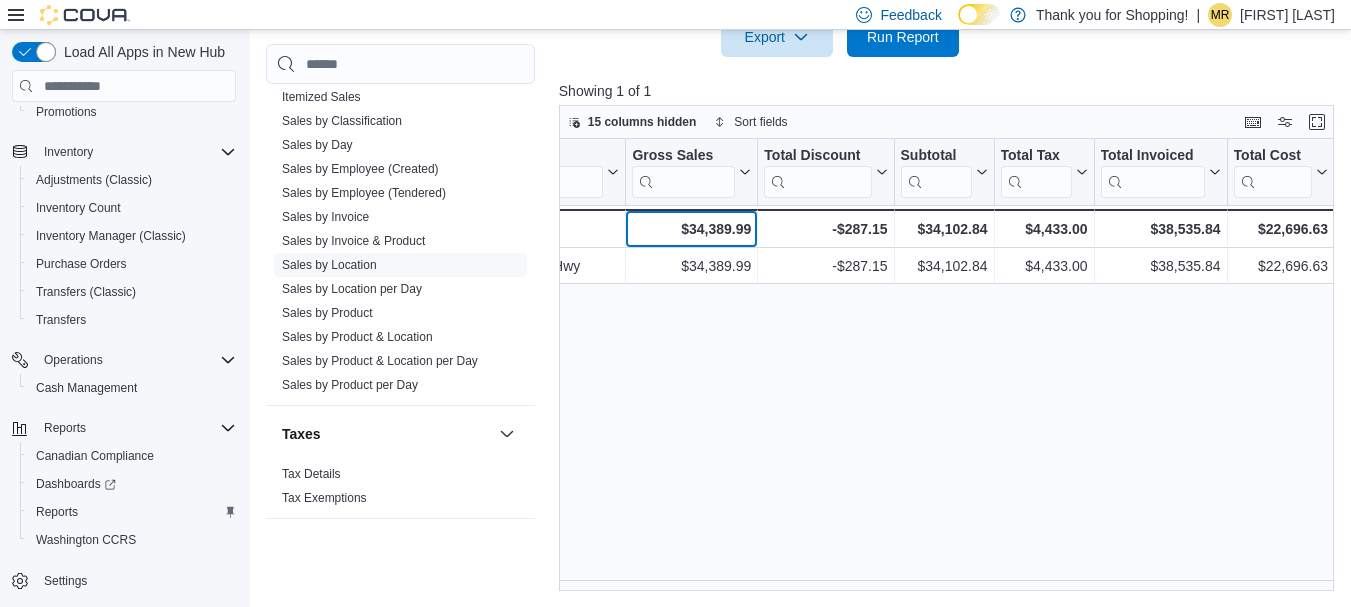 click on "$34,389.99" at bounding box center (691, 229) 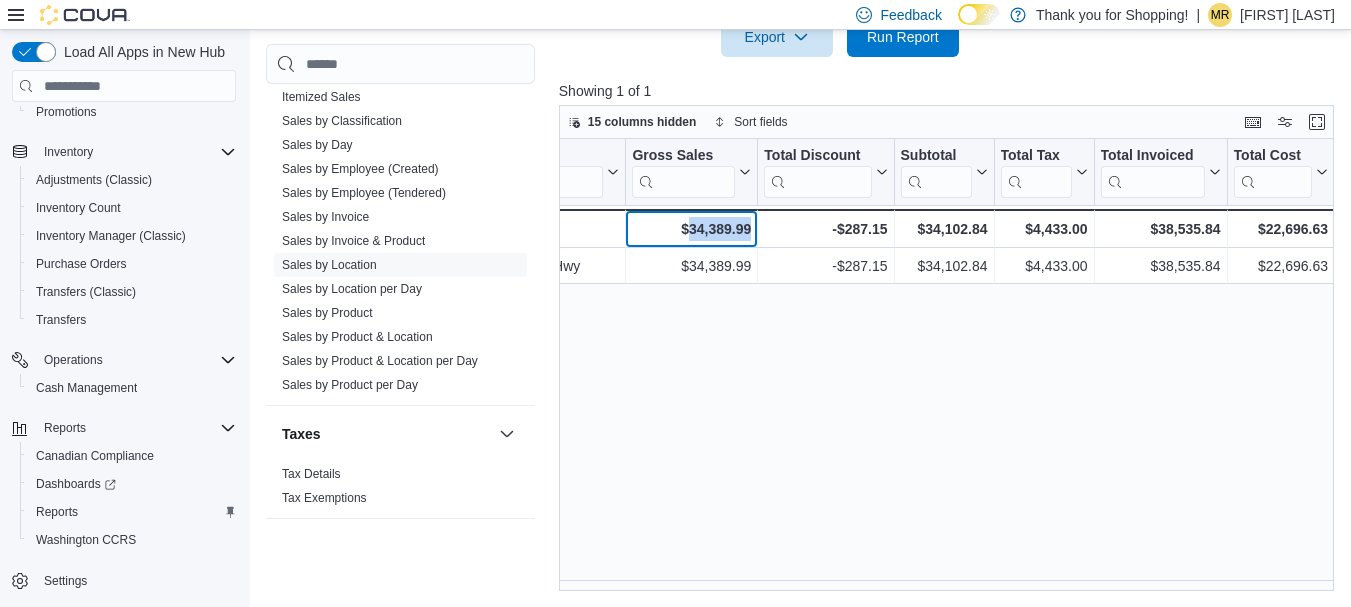 click on "$34,389.99" at bounding box center [691, 229] 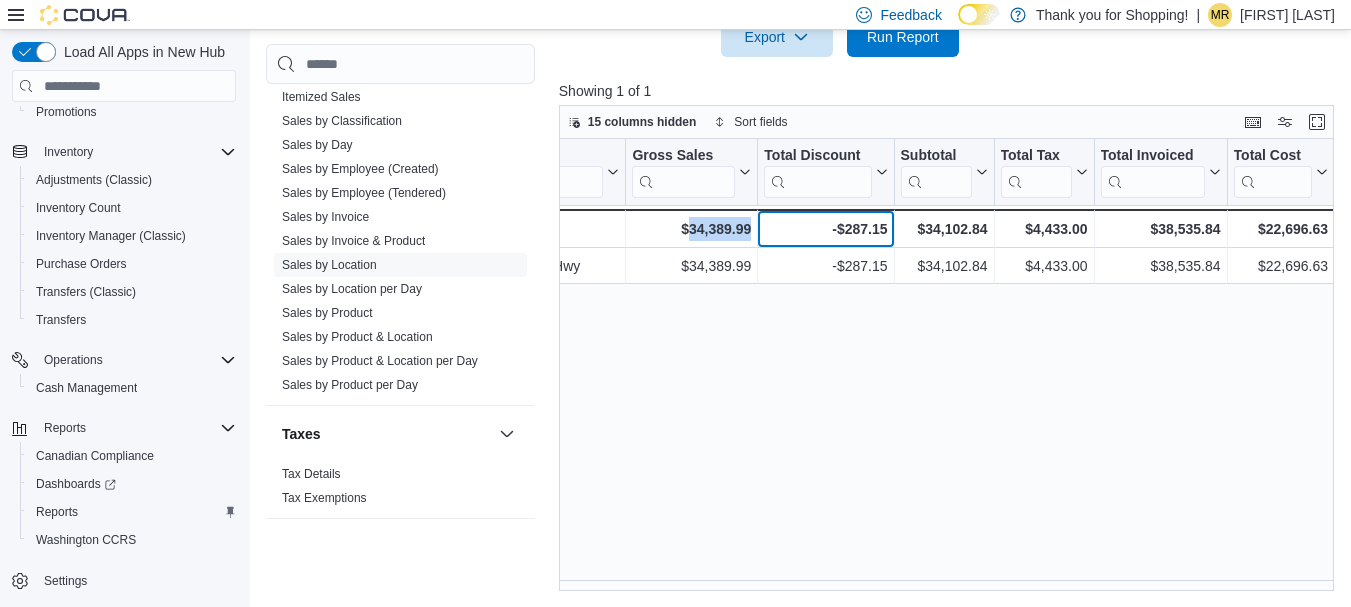click on "-$287.15" at bounding box center [825, 229] 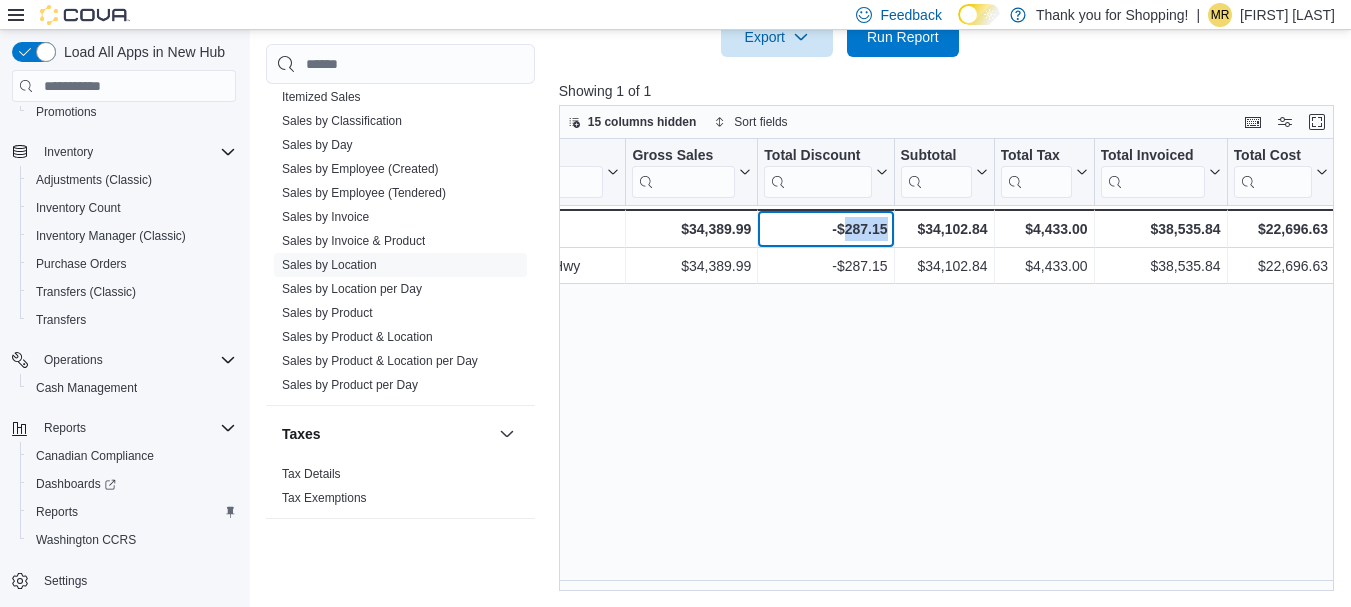 click on "-$287.15" at bounding box center (825, 229) 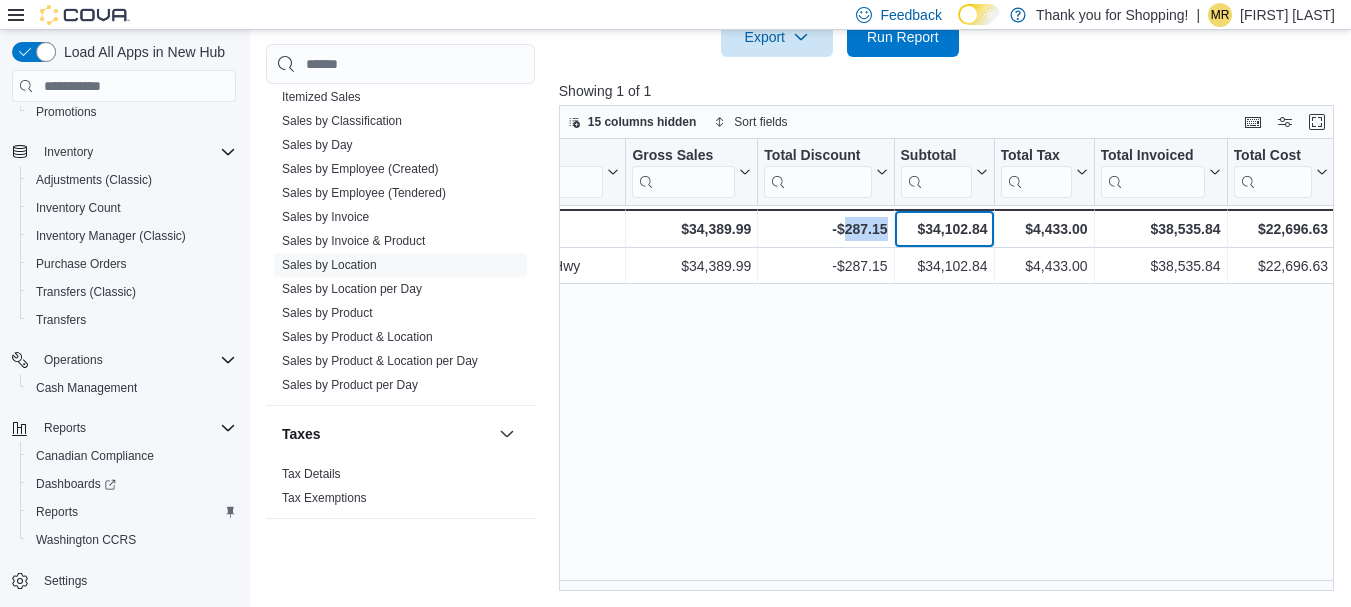 click on "$34,102.84" at bounding box center (943, 229) 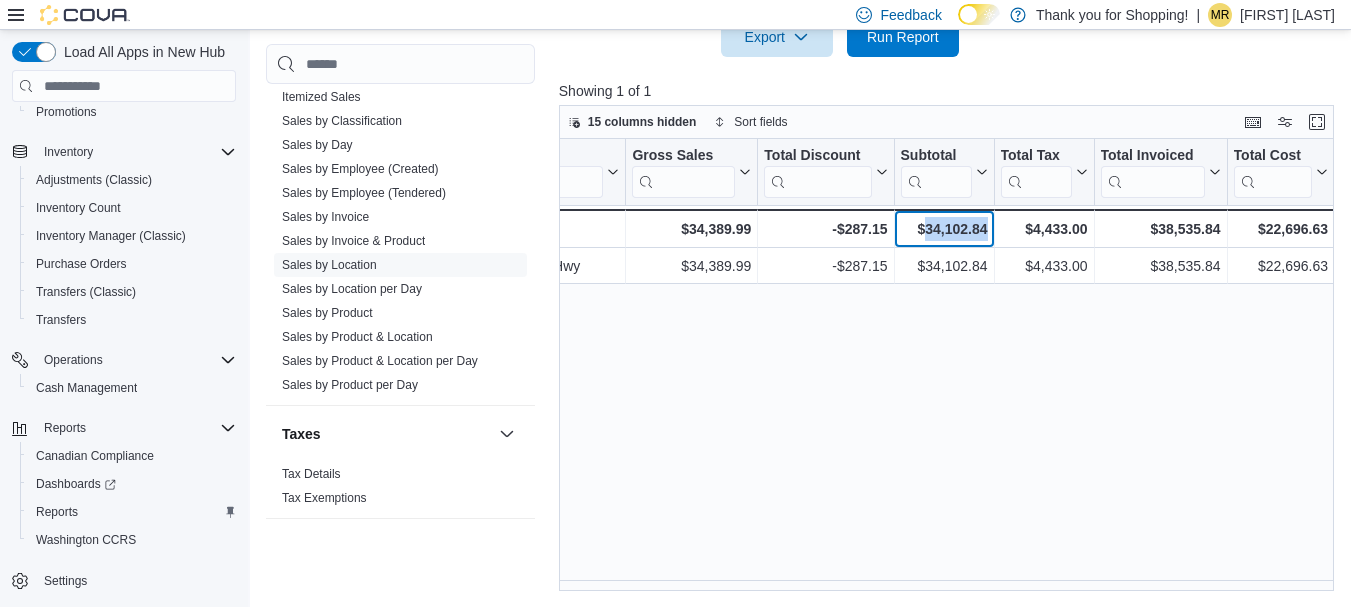 click on "$34,102.84" at bounding box center (943, 229) 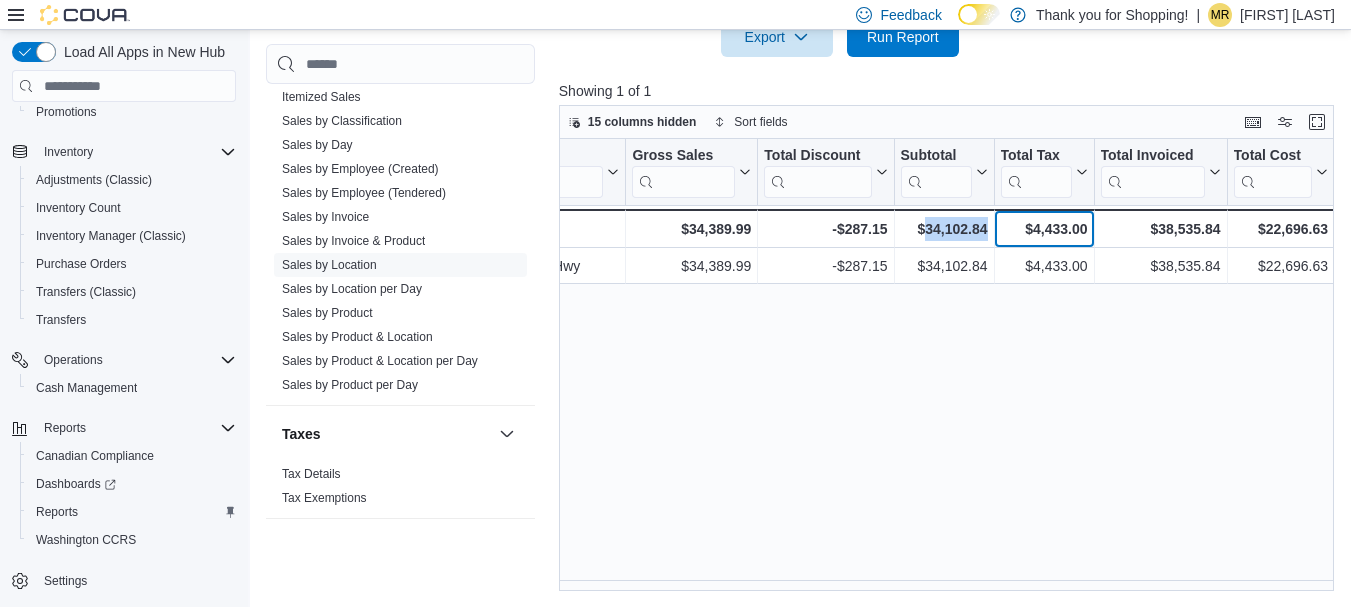click on "$4,433.00" at bounding box center [1043, 229] 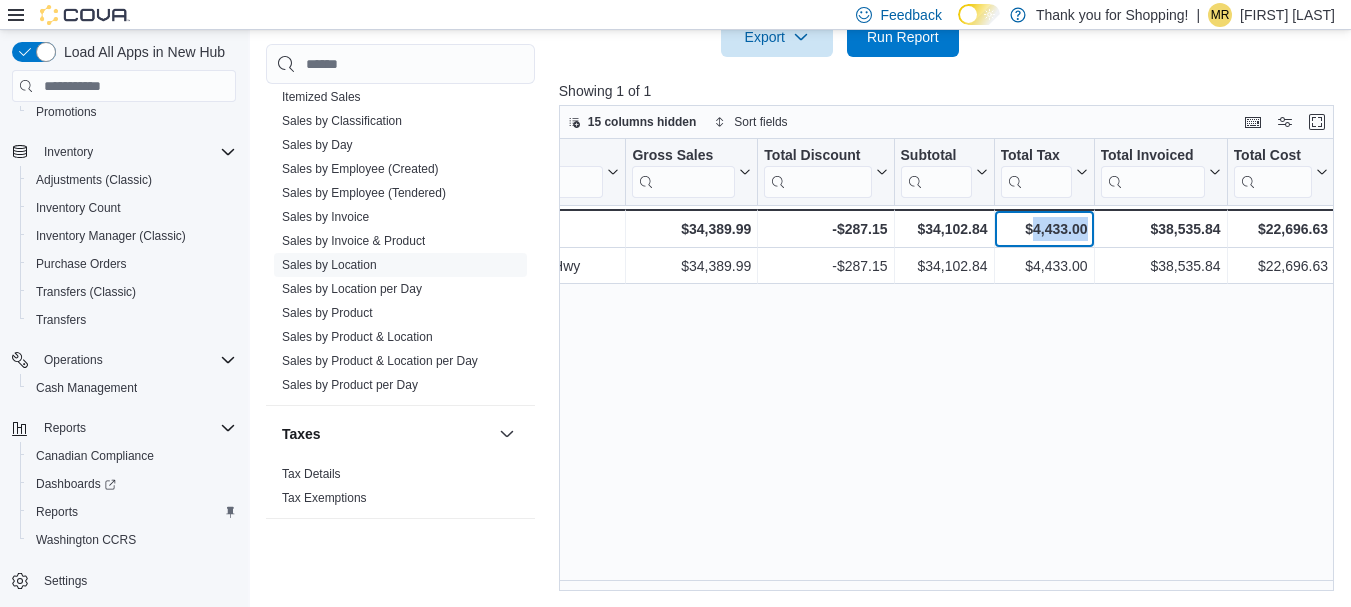 click on "$4,433.00" at bounding box center (1043, 229) 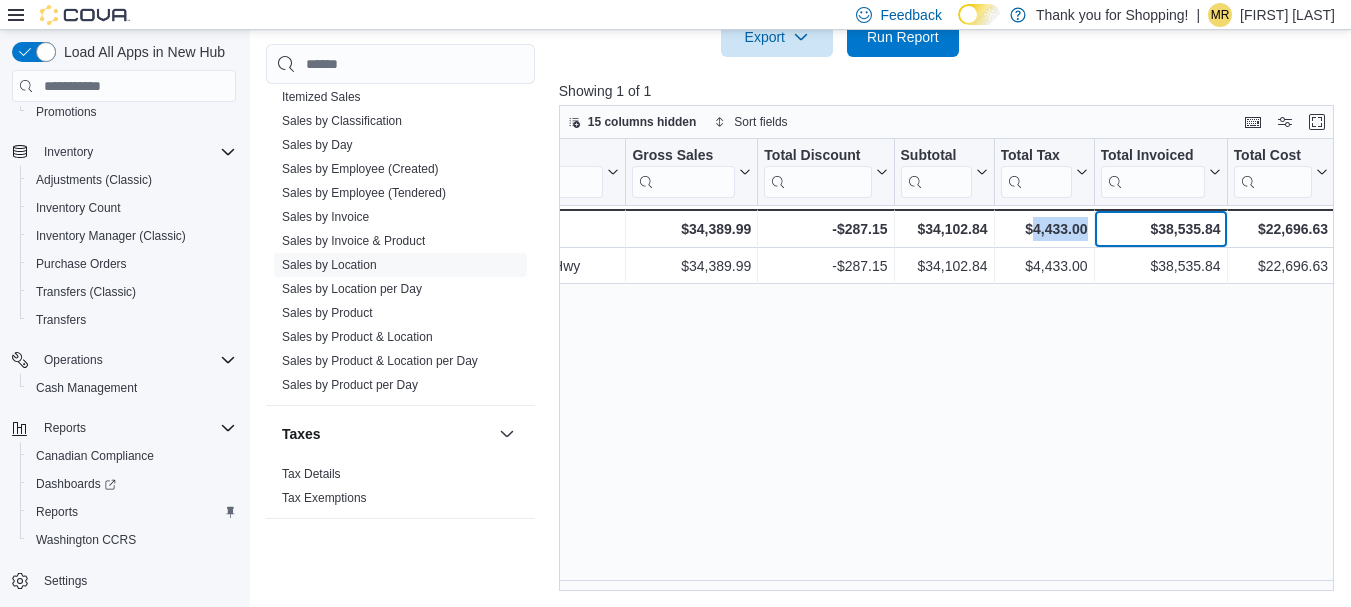 click on "$38,535.84" at bounding box center [1160, 229] 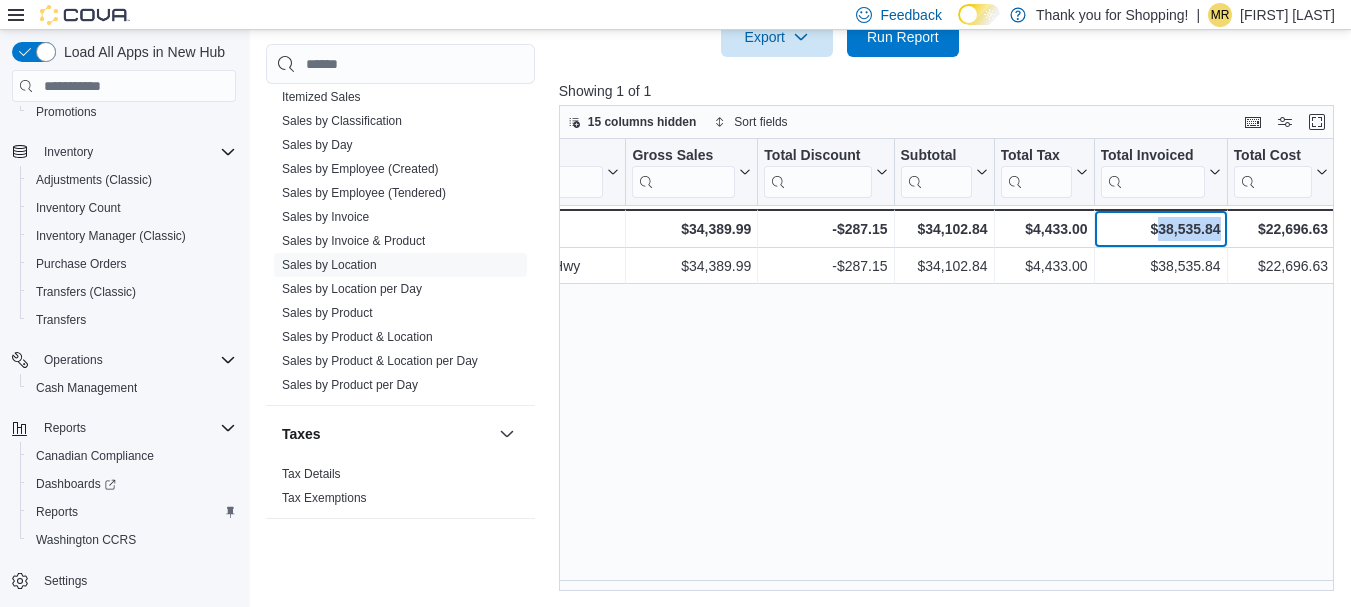click on "$38,535.84" at bounding box center (1160, 229) 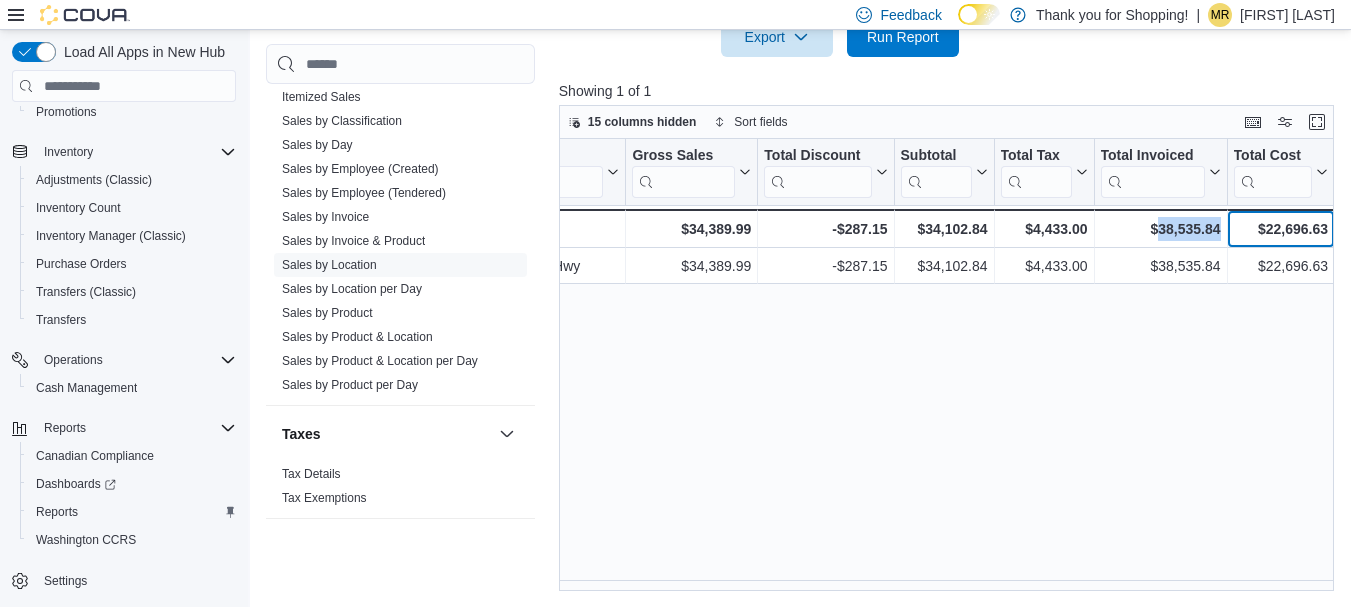 click on "$22,696.63" at bounding box center [1280, 229] 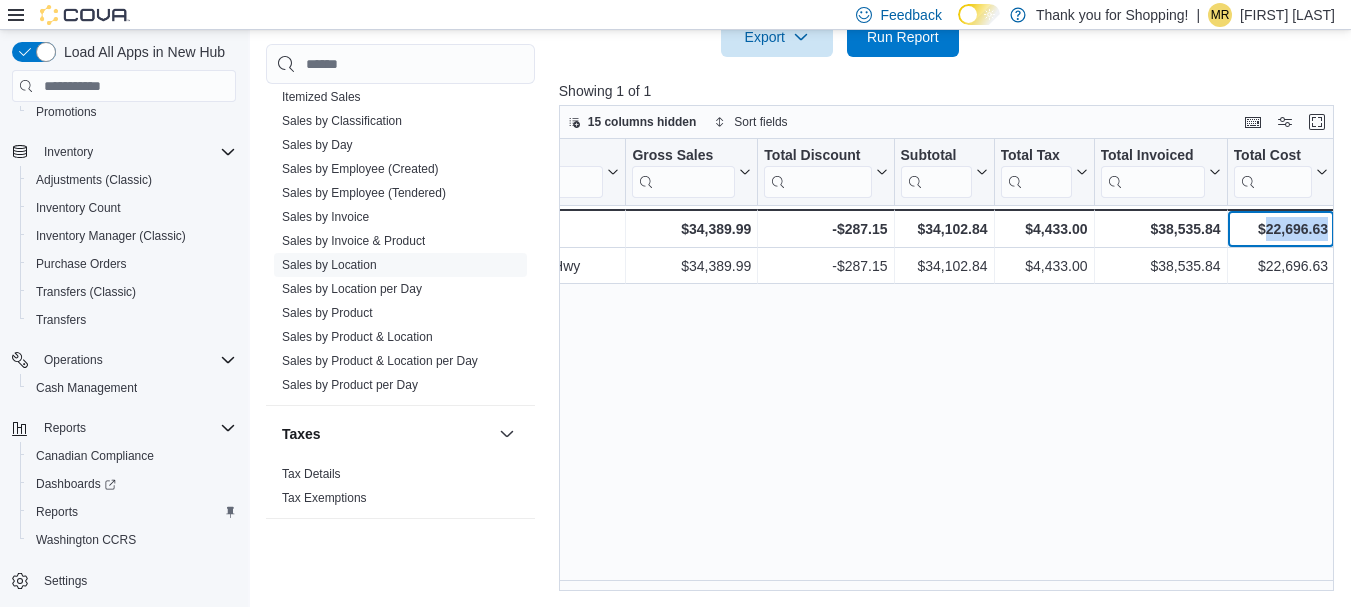 click on "$22,696.63" at bounding box center [1280, 229] 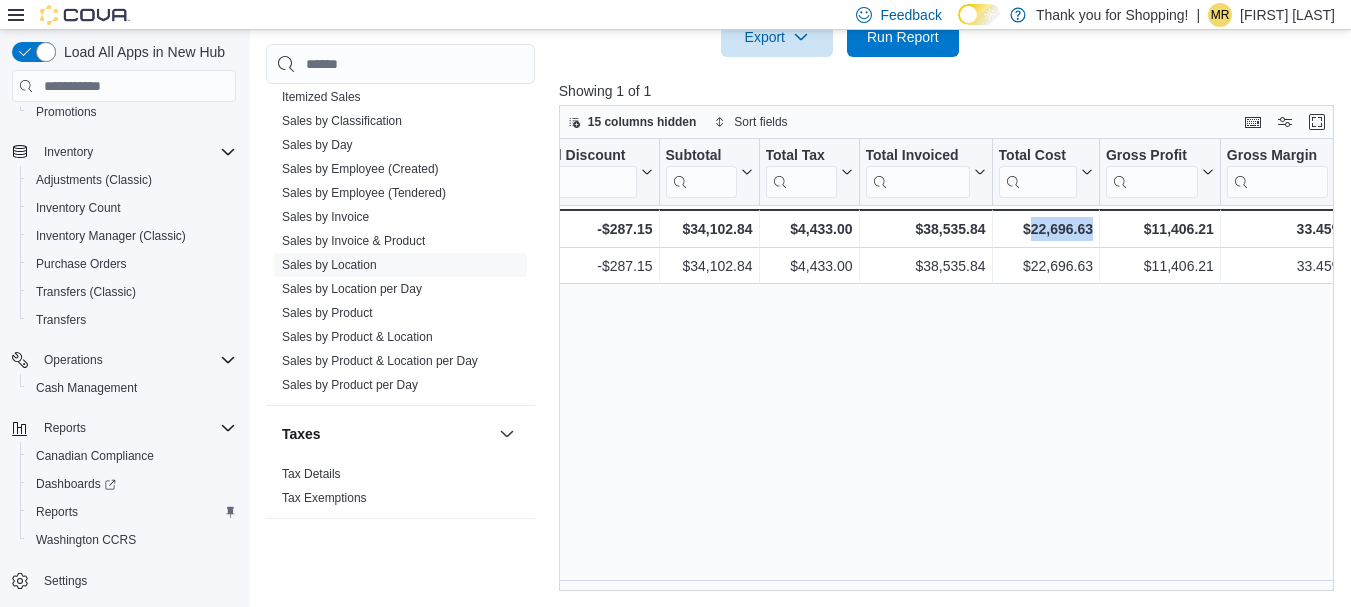 scroll, scrollTop: 0, scrollLeft: 531, axis: horizontal 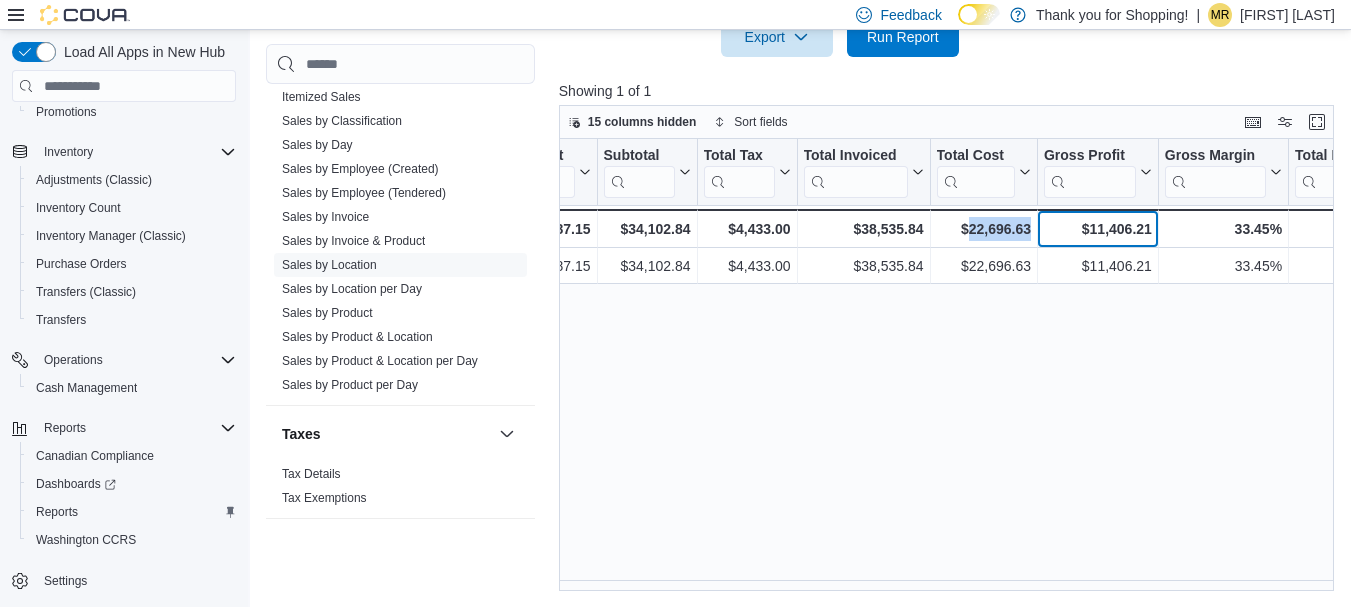 click on "$11,406.21" at bounding box center [1098, 229] 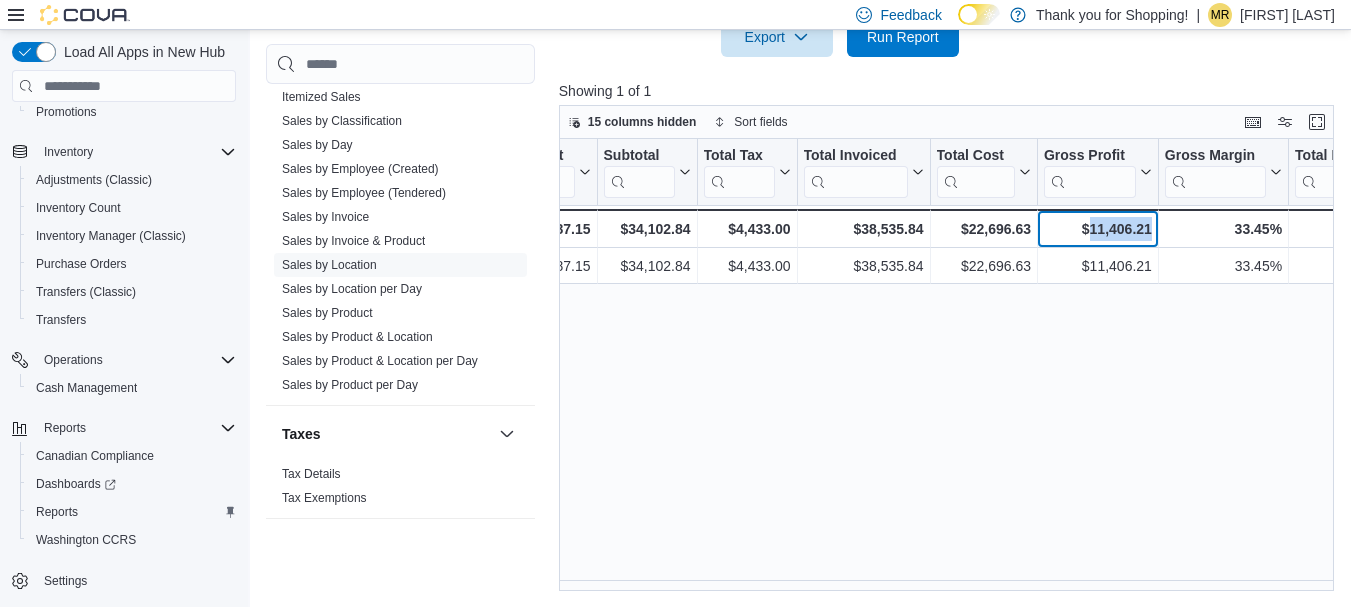 click on "$11,406.21" at bounding box center (1098, 229) 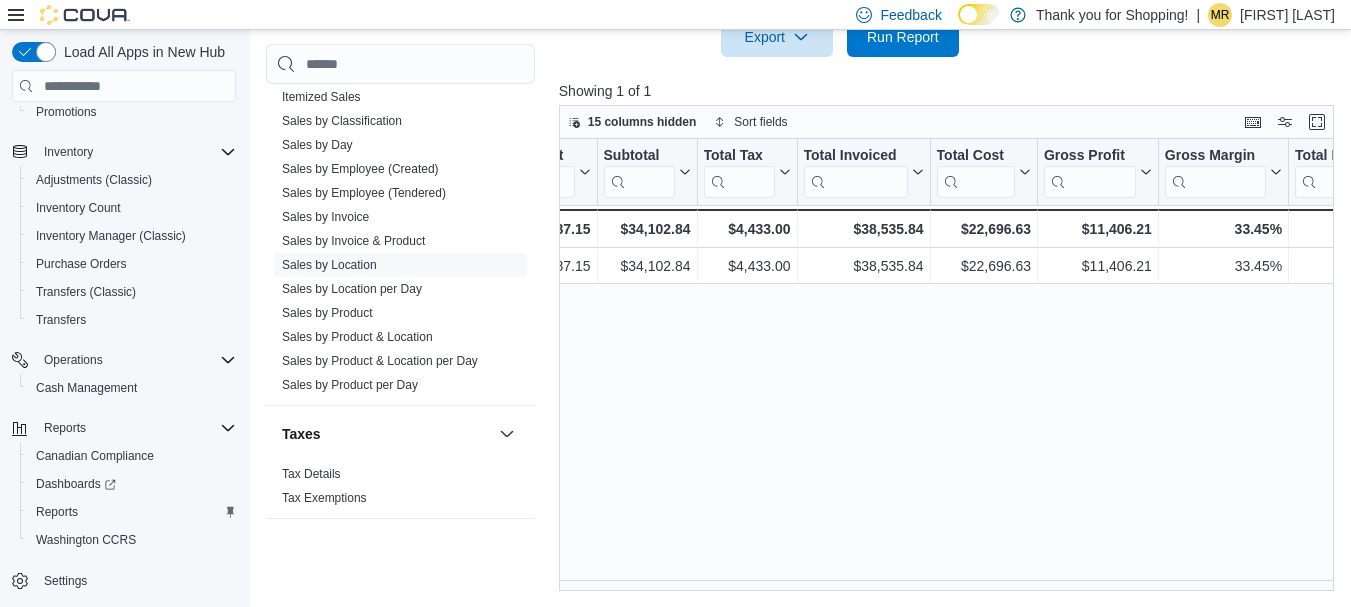 click on "Location Click to view column header actions Gross Sales Click to view column header actions Total Discount Click to view column header actions Subtotal Click to view column header actions Total Tax Click to view column header actions Total Invoiced Click to view column header actions Total Cost Click to view column header actions Gross Profit Click to view column header actions Gross Margin Click to view column header actions Total Item Count Click to view column header actions Total Quantity Click to view column header actions Buddi Online Payment Click to view column header actions Tips Click to view column header actions $34,389.99 -  Gross Sales, column 2, row 1 -$287.15 -  Total Discount, column 3, row 1 $34,102.84 -  Subtotal, column 4, row 1 $4,433.00 -  Total Tax, column 5, row 1 $38,535.84 -  Total Invoiced, column 6, row 1 $22,696.63 -  Total Cost, column 7, row 1 $11,406.21 -  Gross Profit, column 8, row 1 33.45% -  Gross Margin, column 9, row 1 1,303 -  Total Item Count, column 10, row 1 1,629 -" at bounding box center (950, 365) 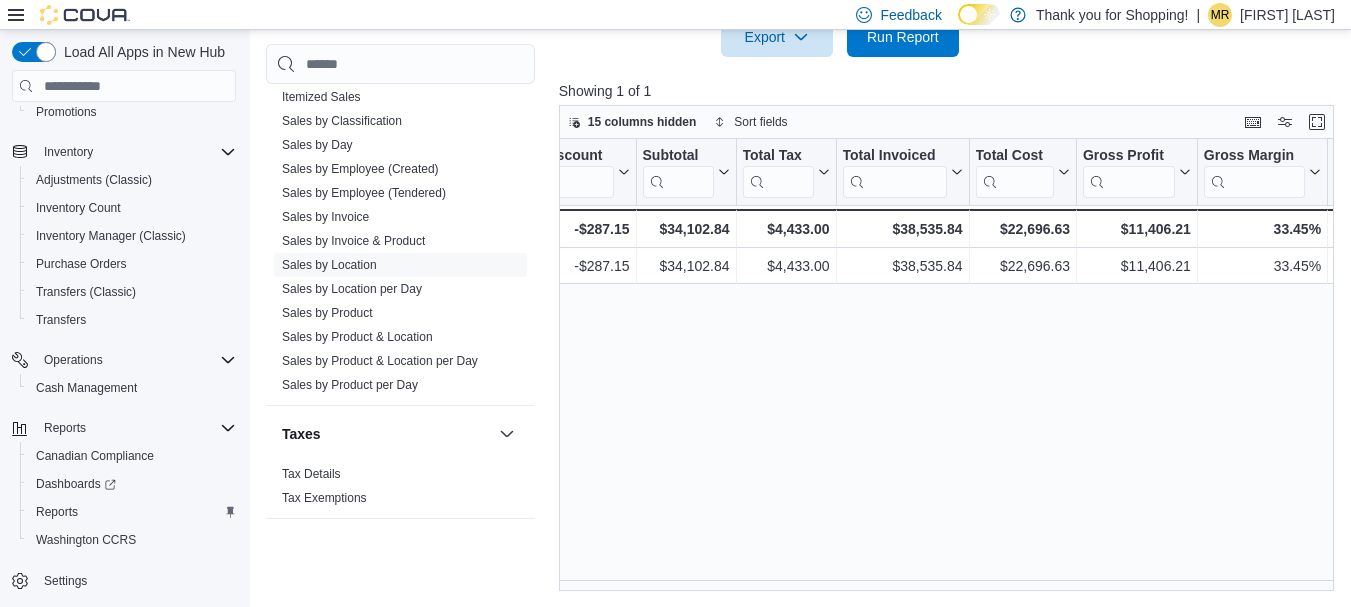 scroll, scrollTop: 0, scrollLeft: 205, axis: horizontal 